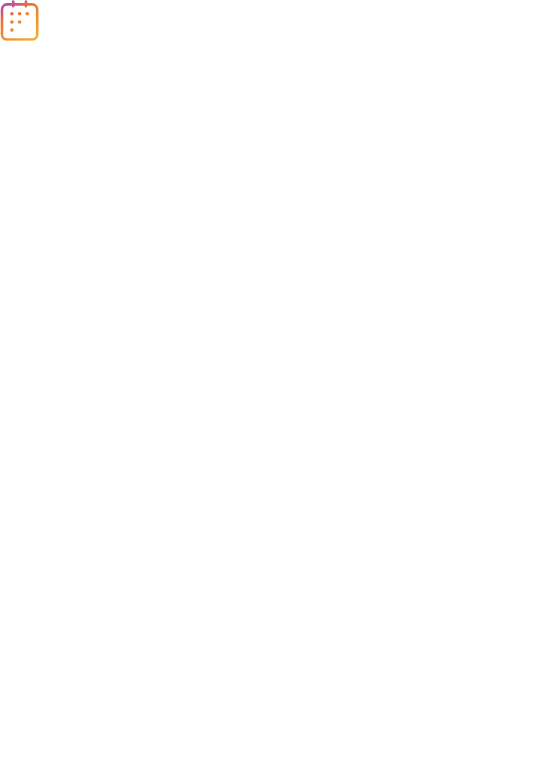 scroll, scrollTop: 0, scrollLeft: 0, axis: both 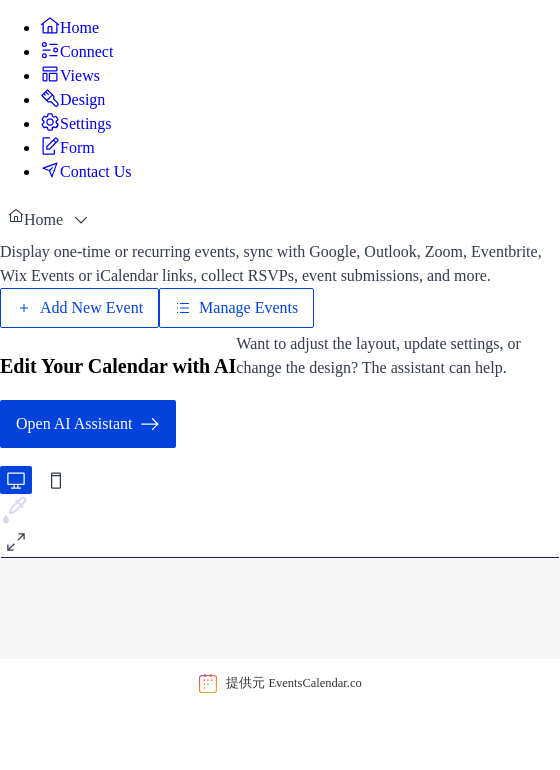 click on "Add New Event" at bounding box center [91, 308] 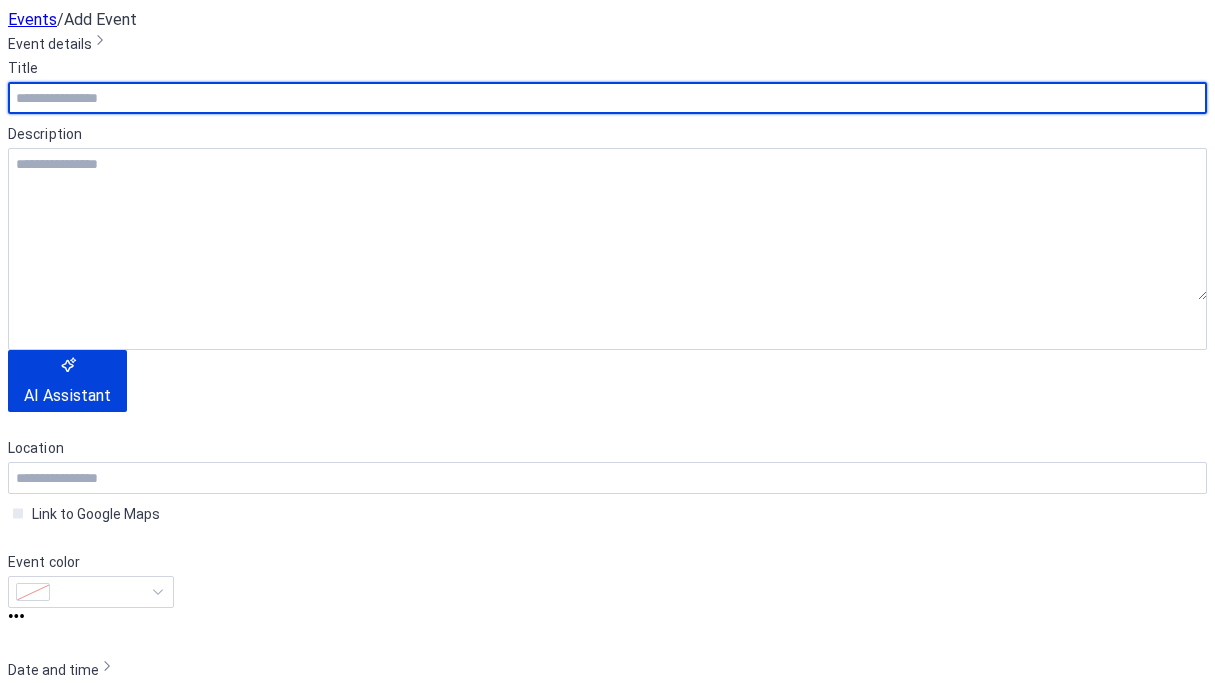 scroll, scrollTop: 0, scrollLeft: 0, axis: both 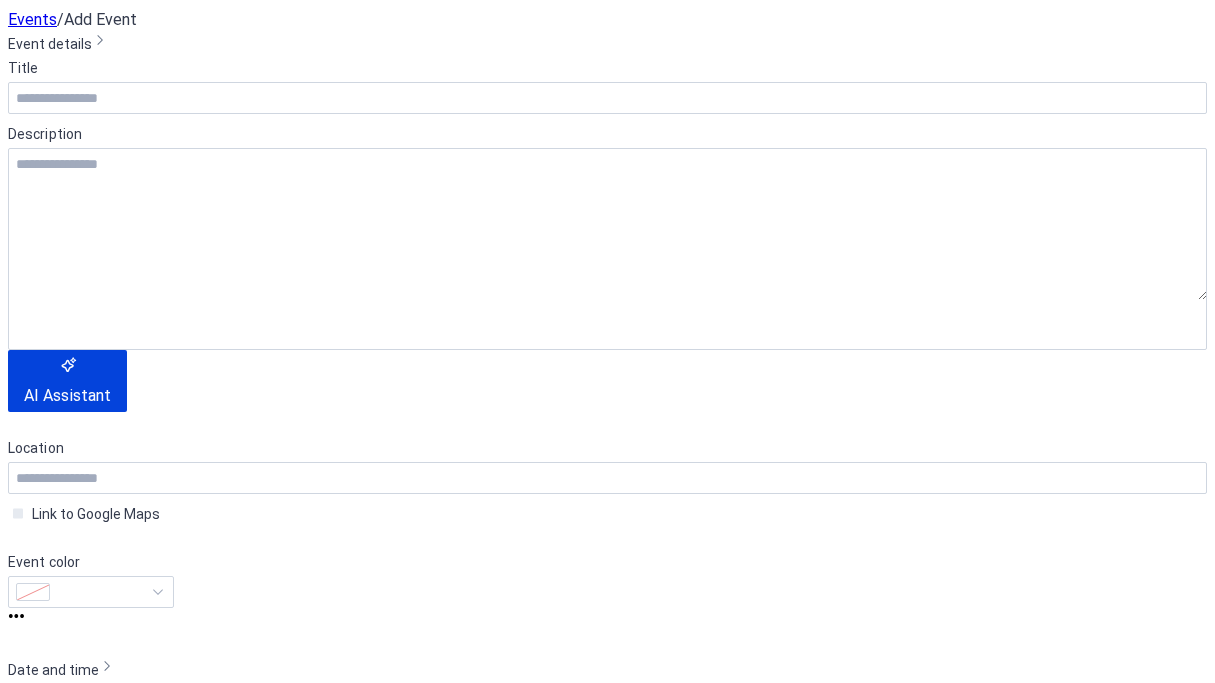 click at bounding box center (879, 53) 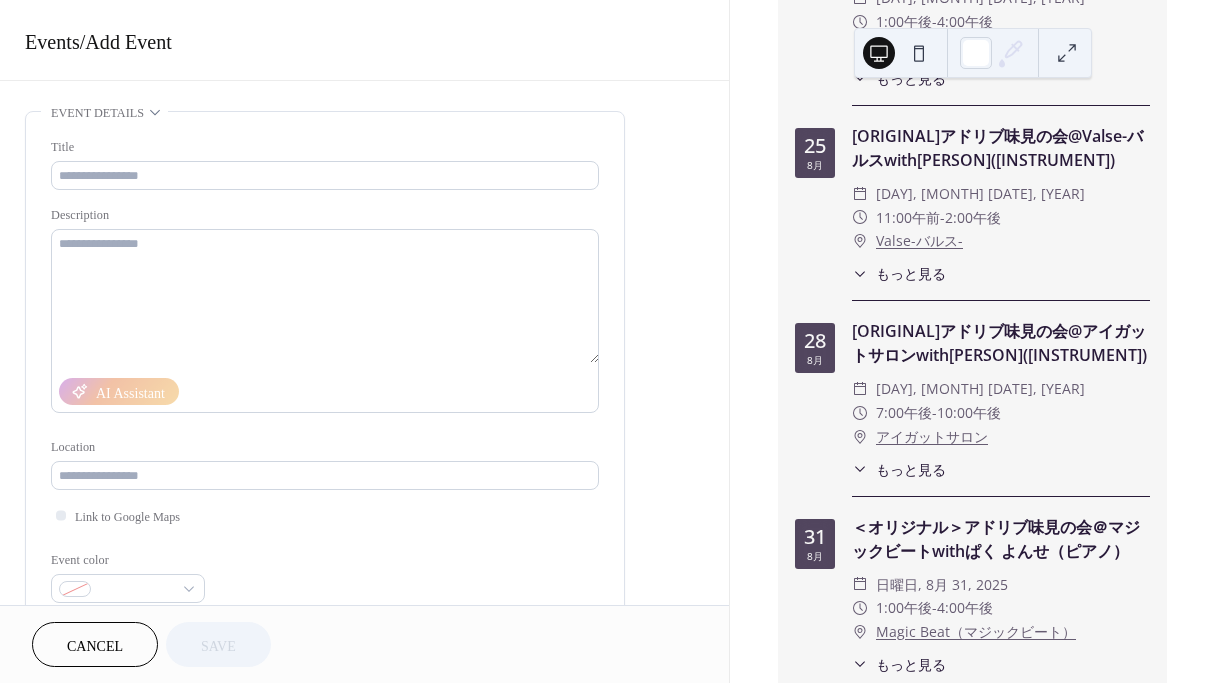 scroll, scrollTop: 516, scrollLeft: 0, axis: vertical 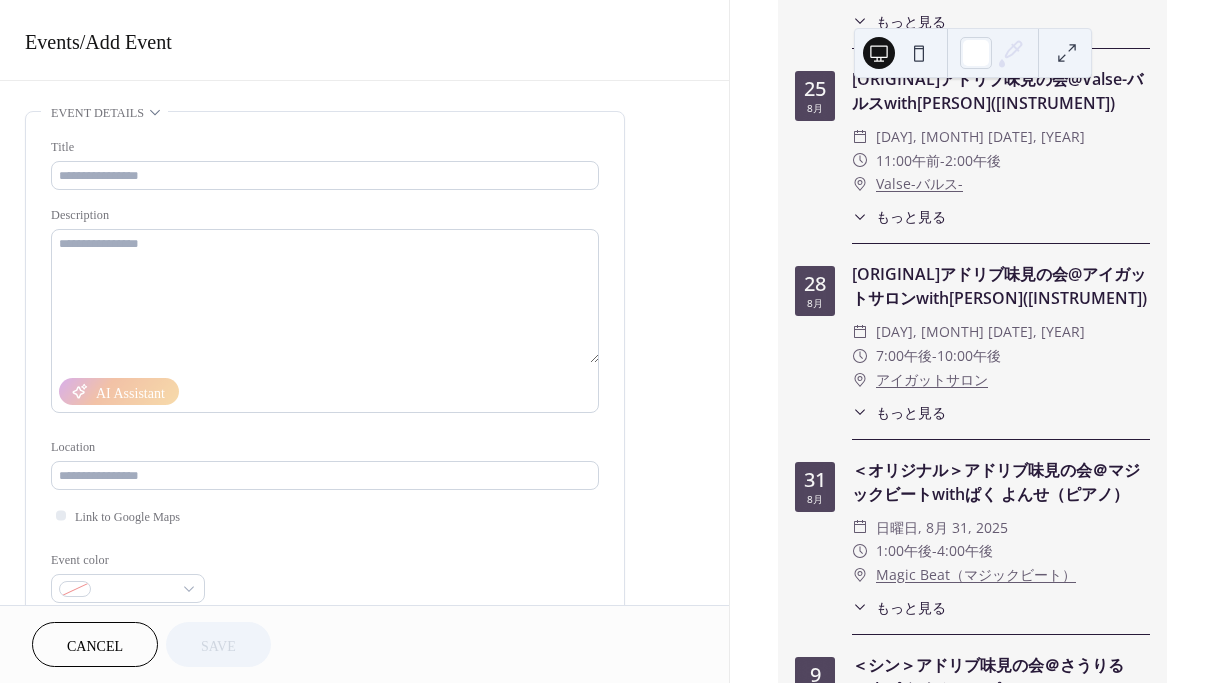 click on "もっと見る" at bounding box center [911, 412] 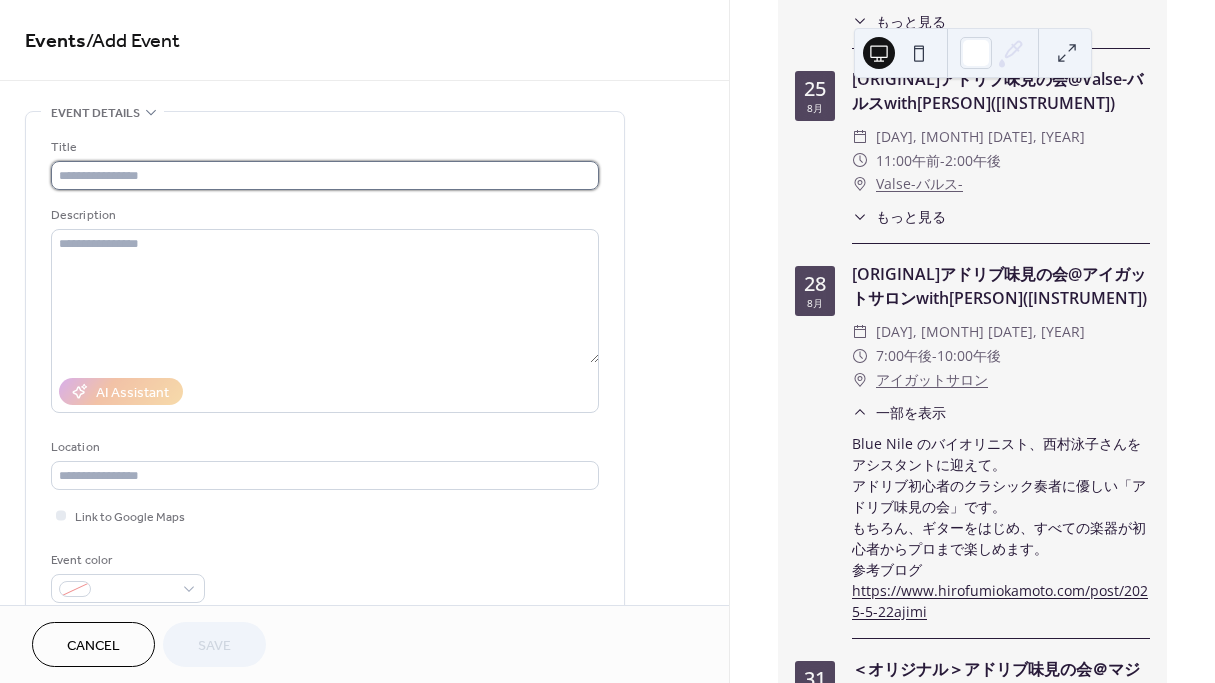 click at bounding box center [325, 175] 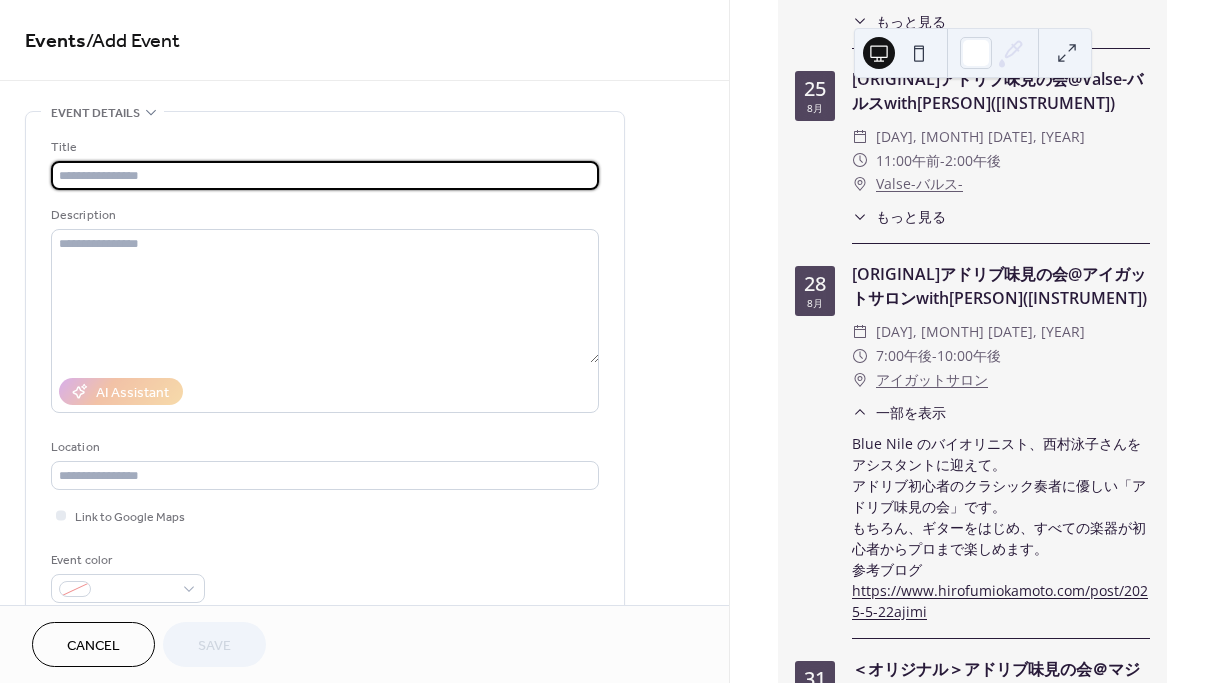 click at bounding box center [325, 175] 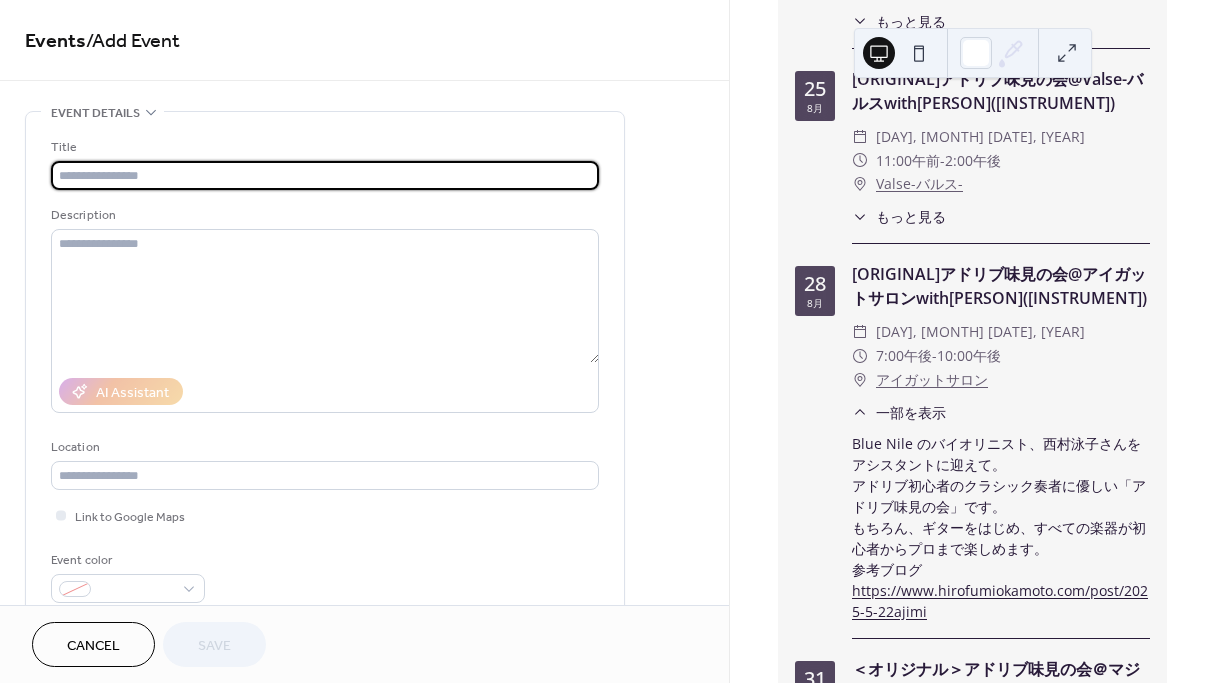 type on "*" 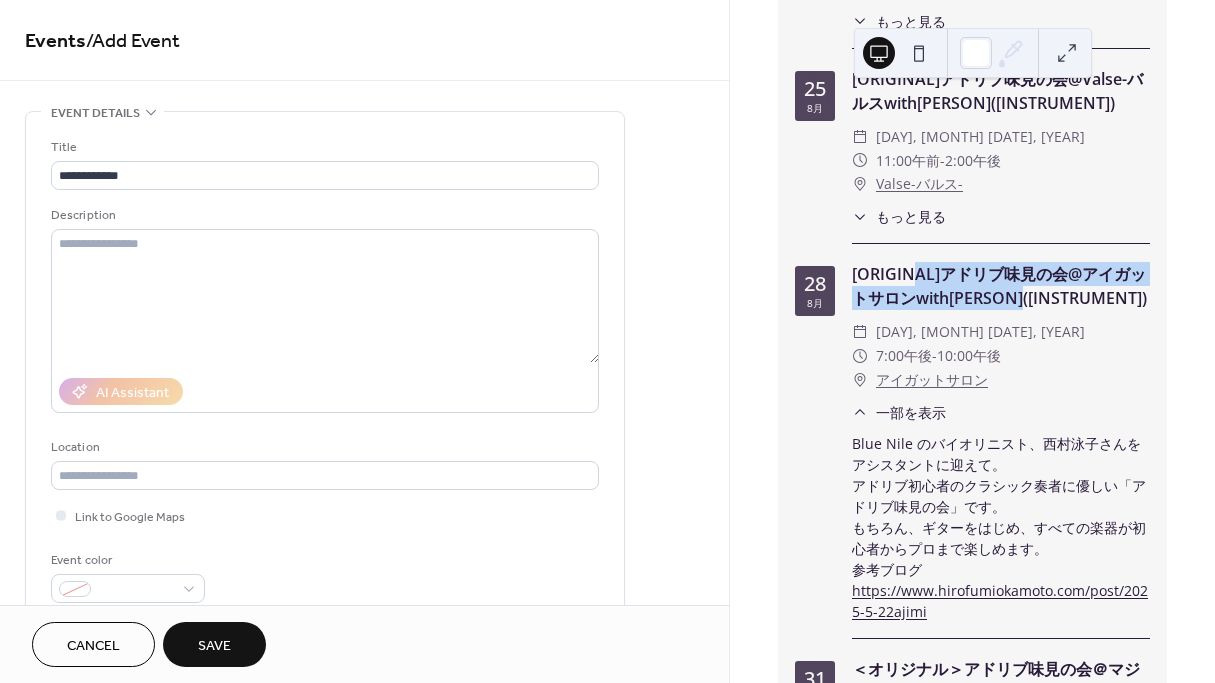 drag, startPoint x: 961, startPoint y: 311, endPoint x: 1022, endPoint y: 359, distance: 77.62087 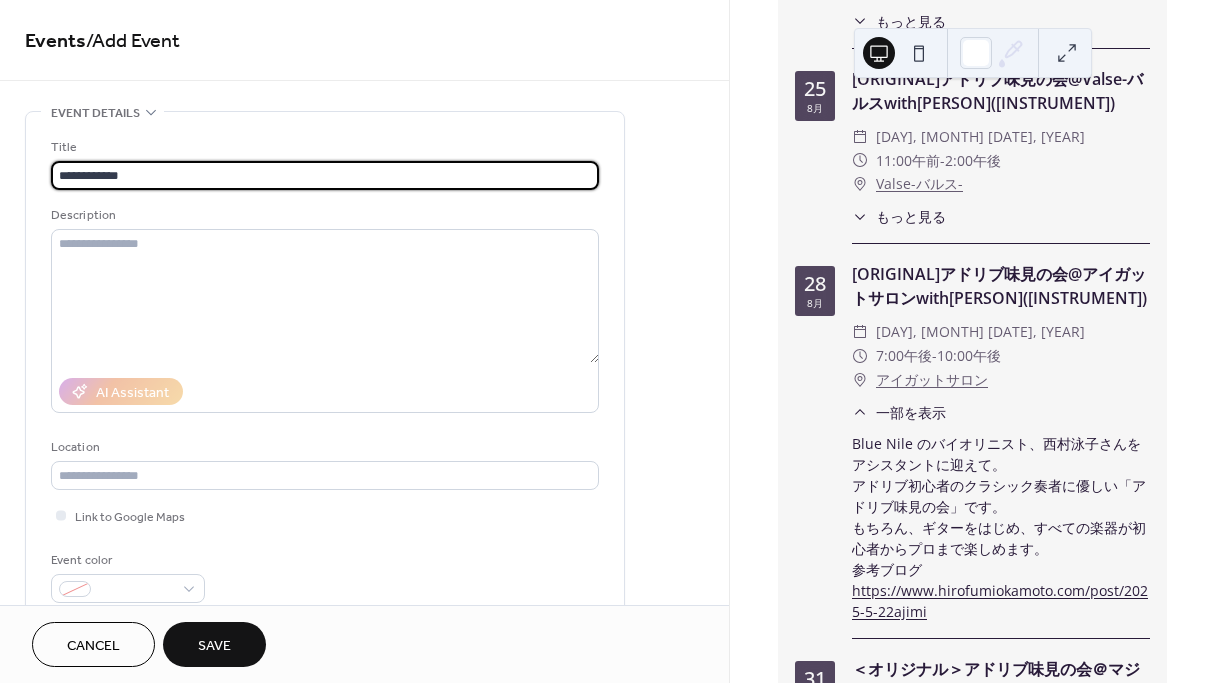 click on "**********" at bounding box center [325, 175] 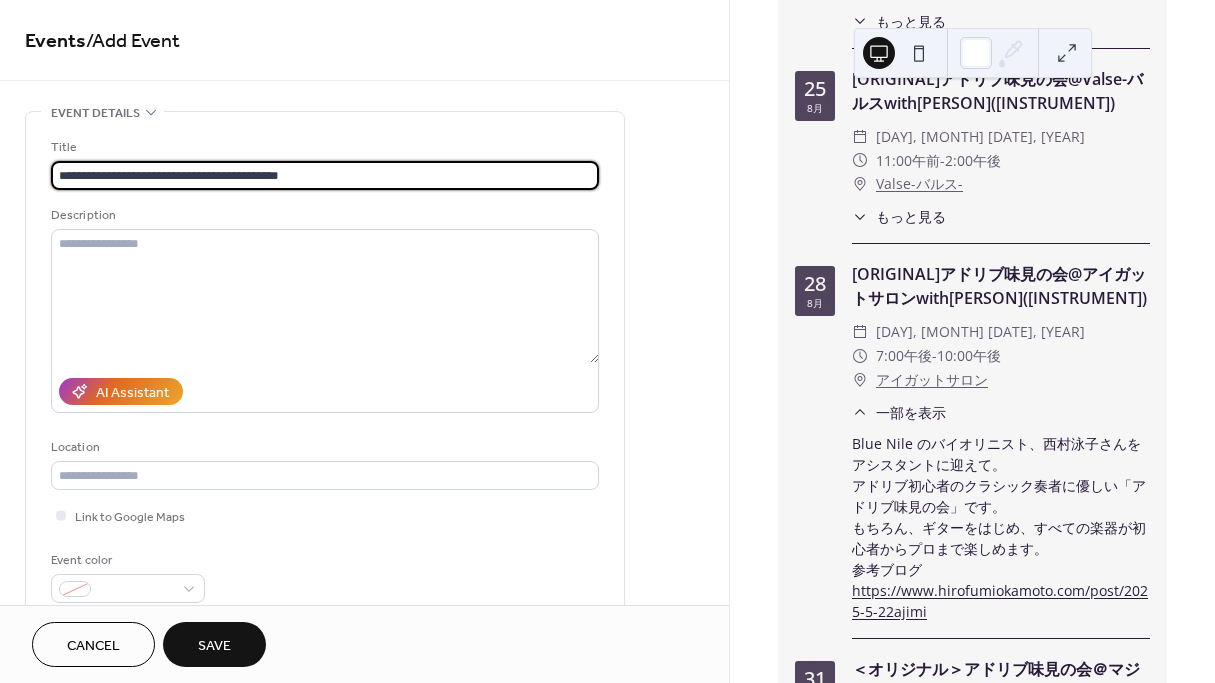 type on "**********" 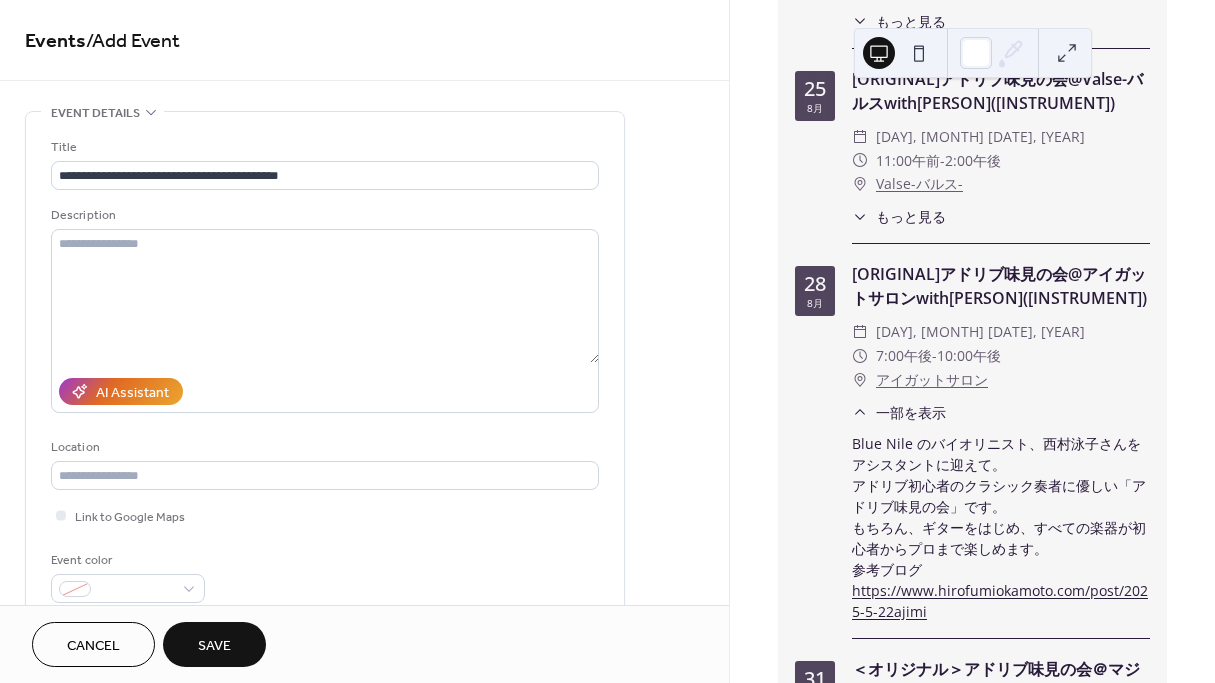 scroll, scrollTop: 566, scrollLeft: 0, axis: vertical 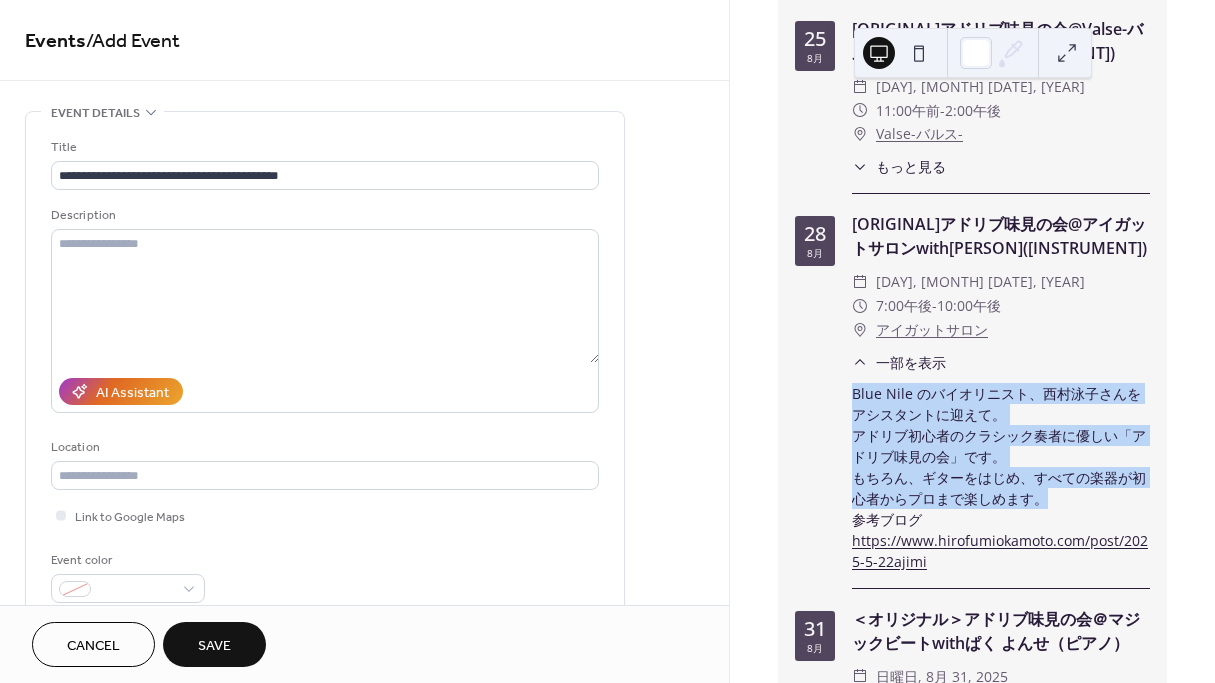 drag, startPoint x: 853, startPoint y: 452, endPoint x: 1085, endPoint y: 563, distance: 257.1867 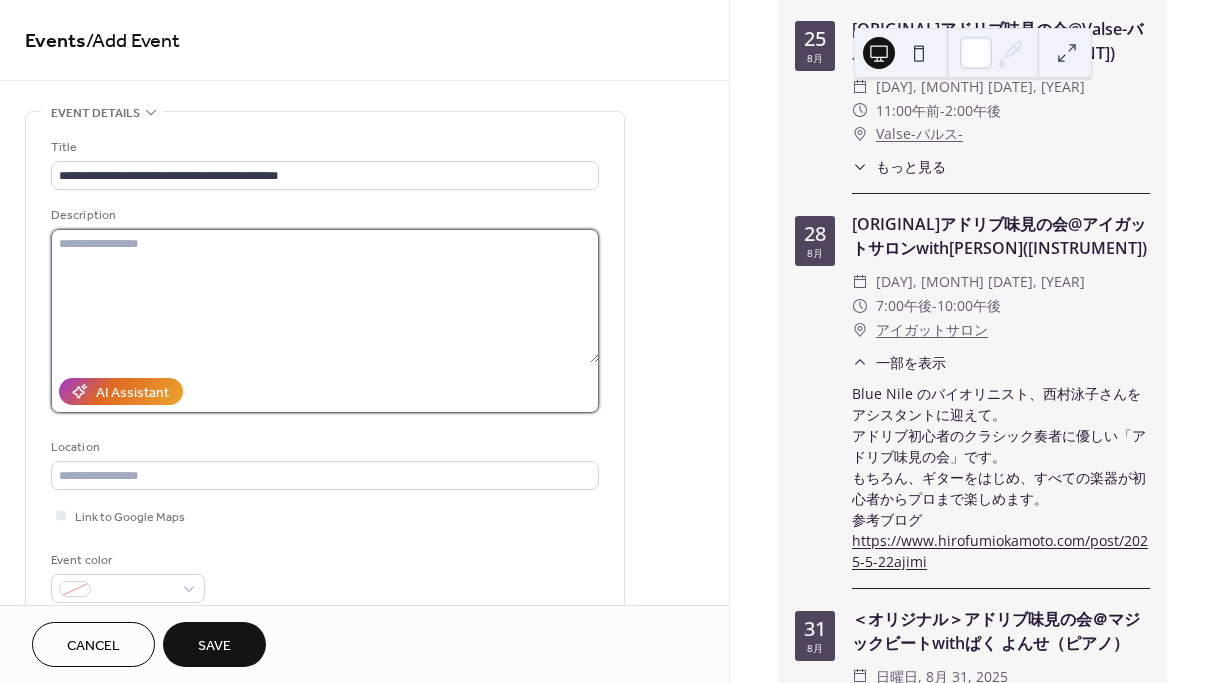 click at bounding box center (325, 296) 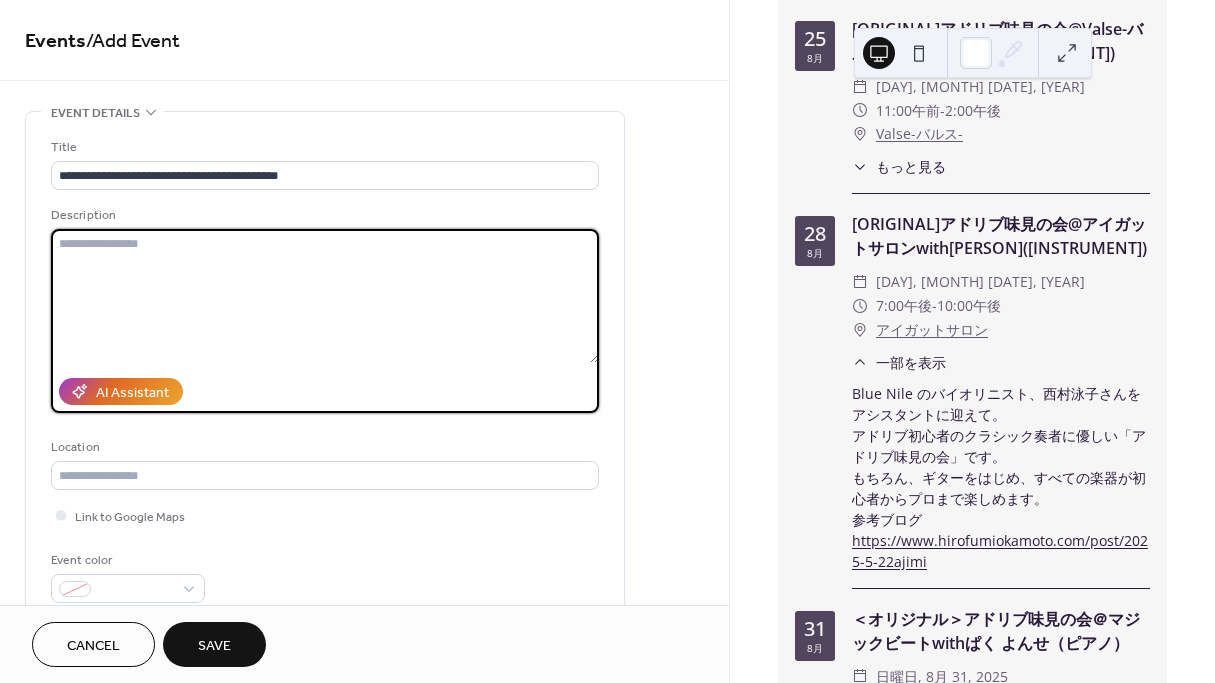 paste on "**********" 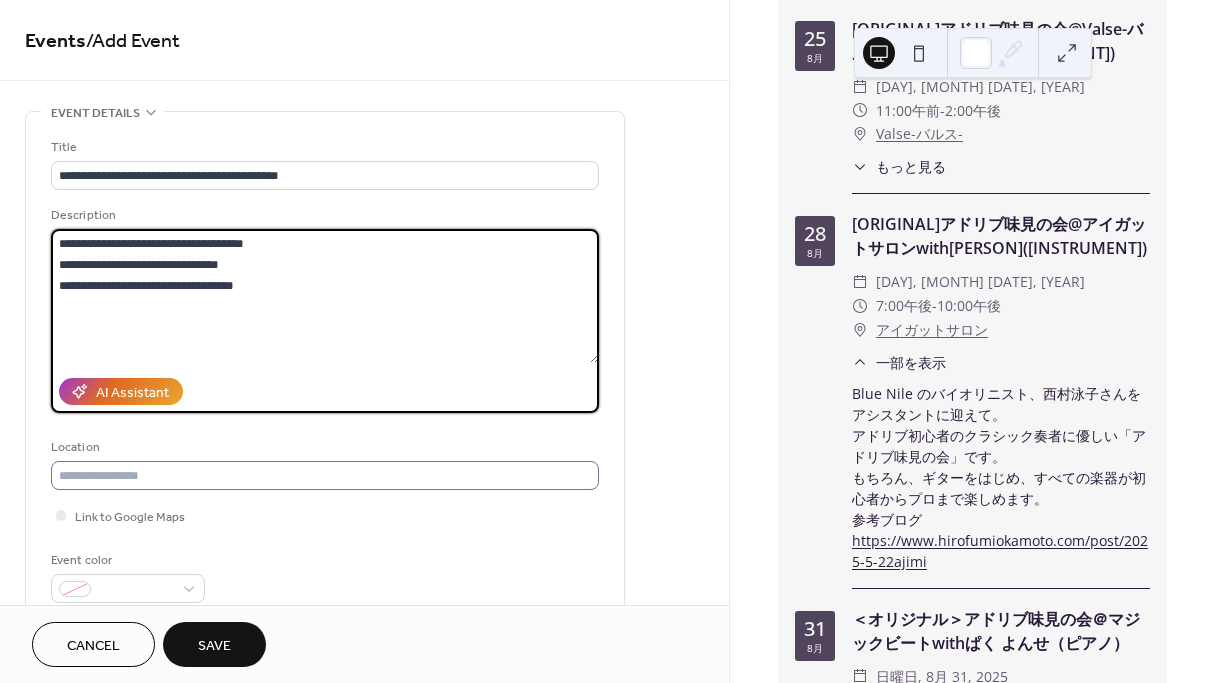 type on "**********" 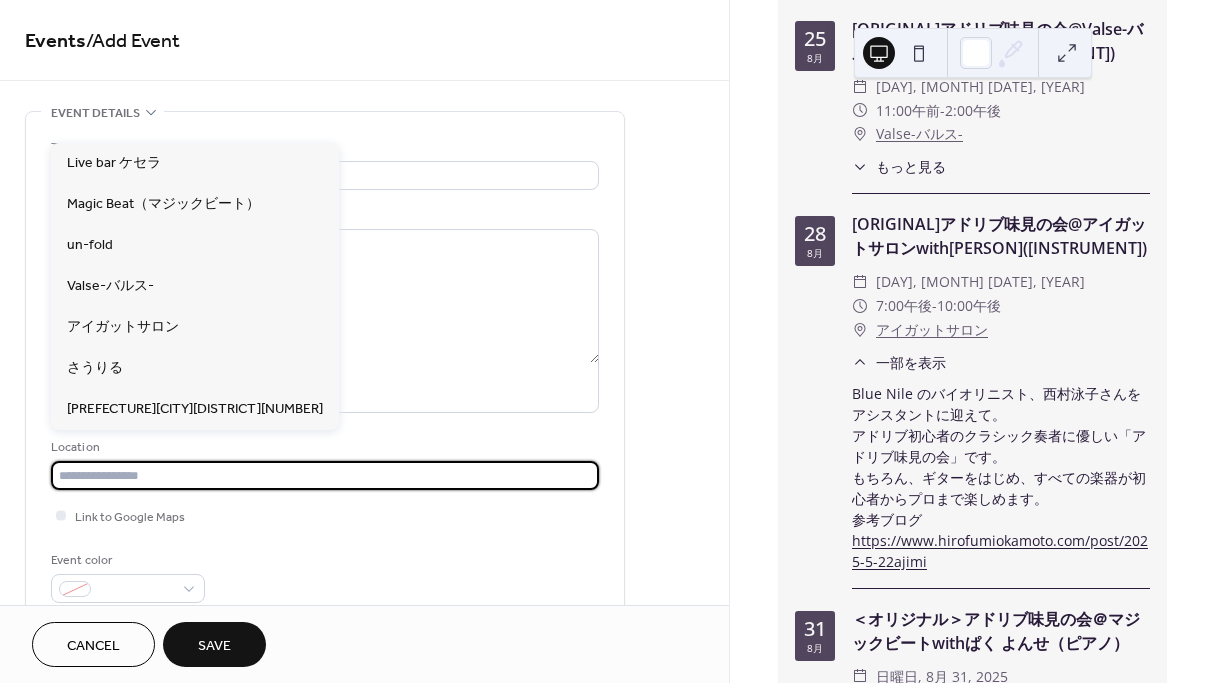 click at bounding box center [325, 475] 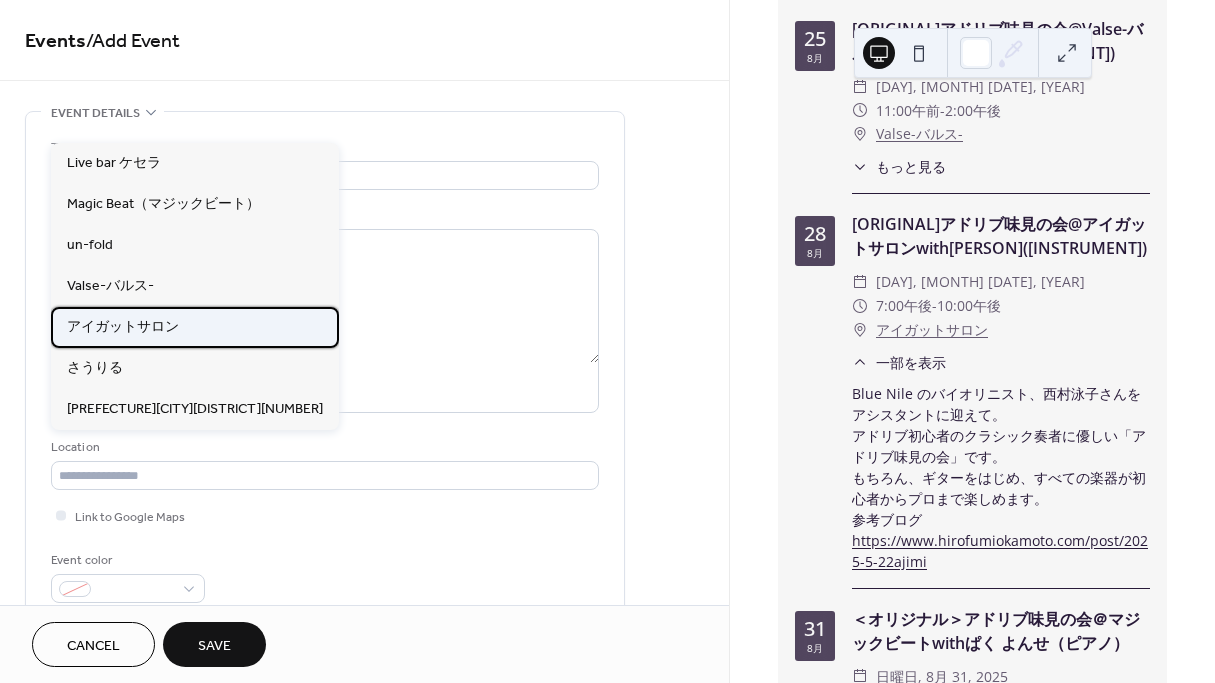 click on "アイガットサロン" at bounding box center [123, 327] 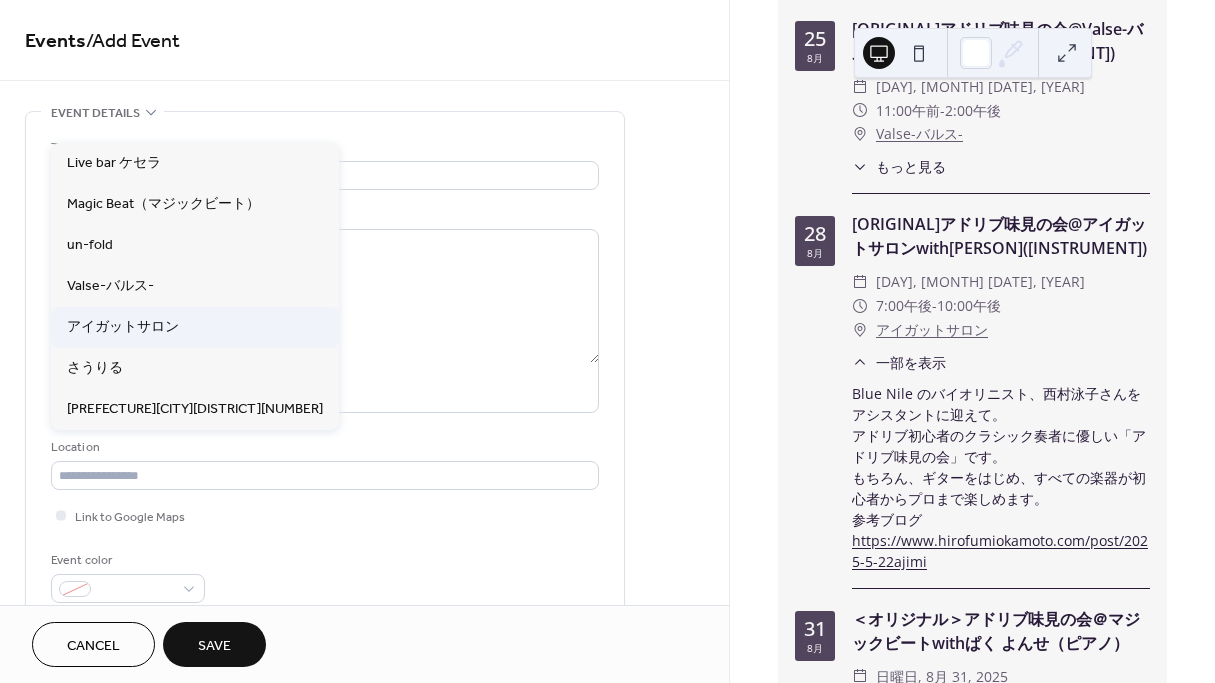 type on "********" 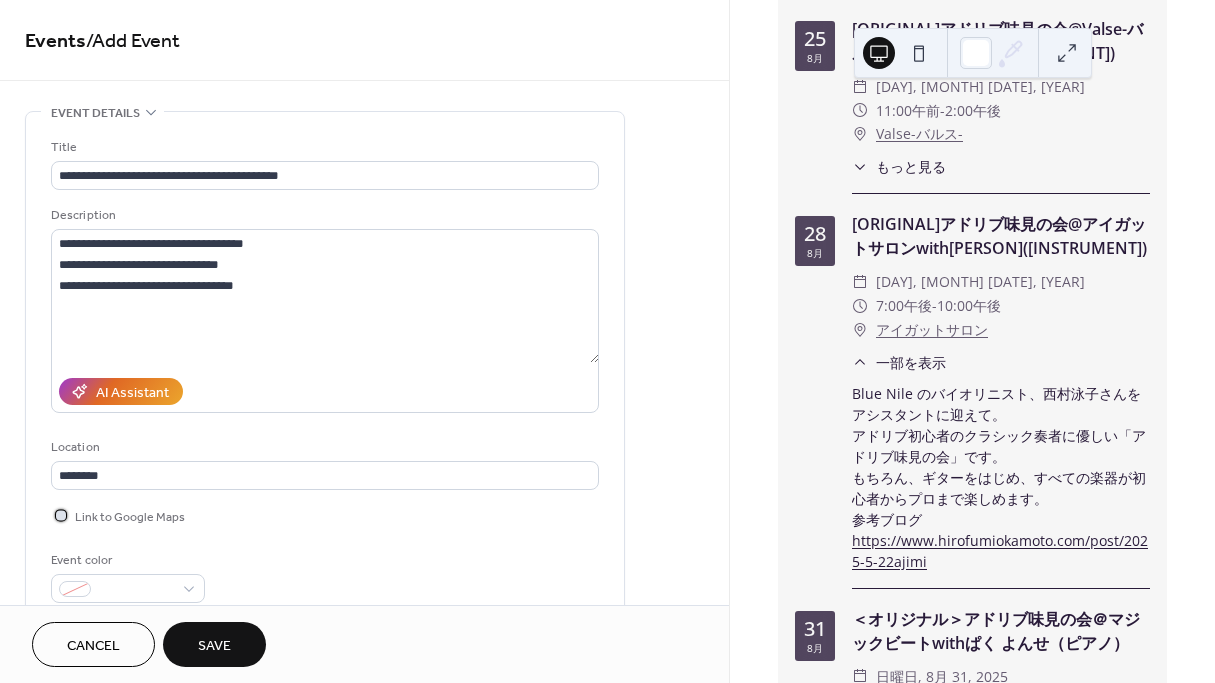 click at bounding box center (61, 515) 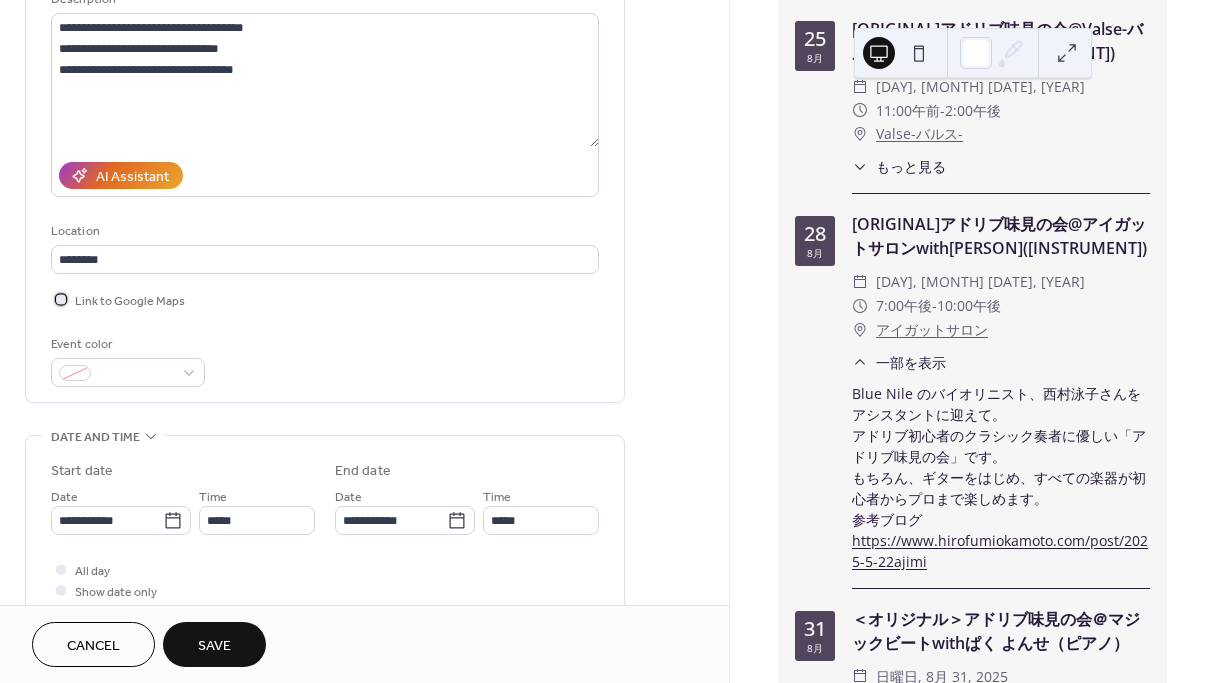 scroll, scrollTop: 220, scrollLeft: 0, axis: vertical 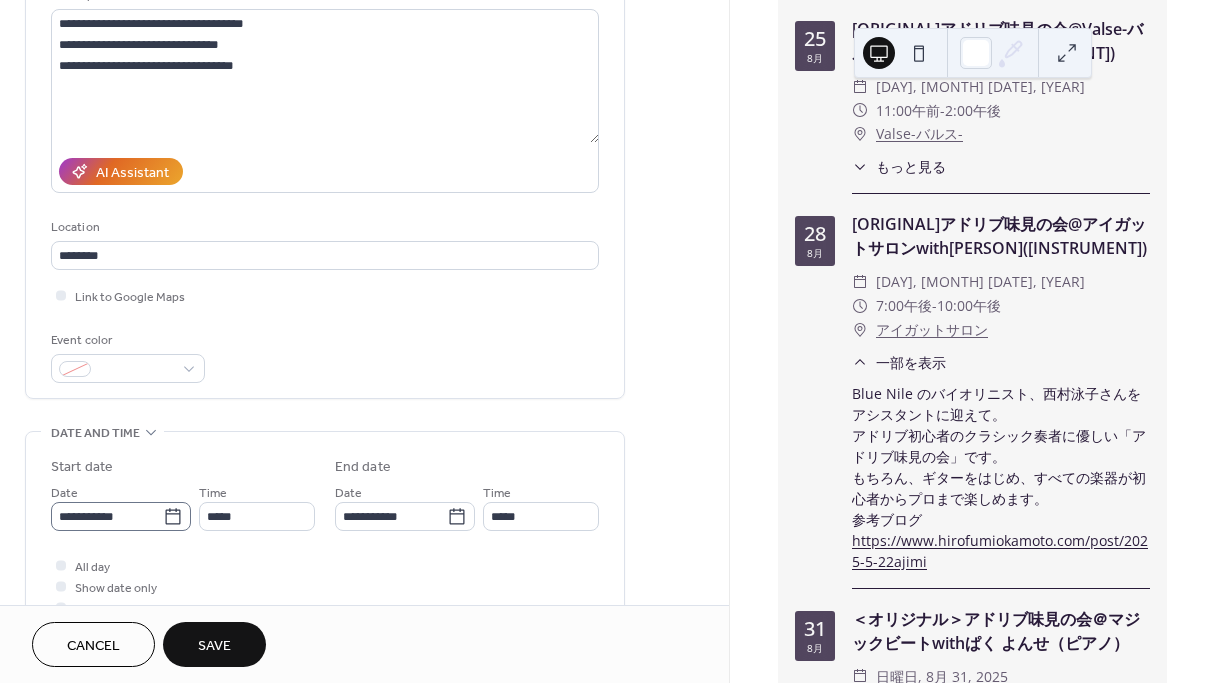 click 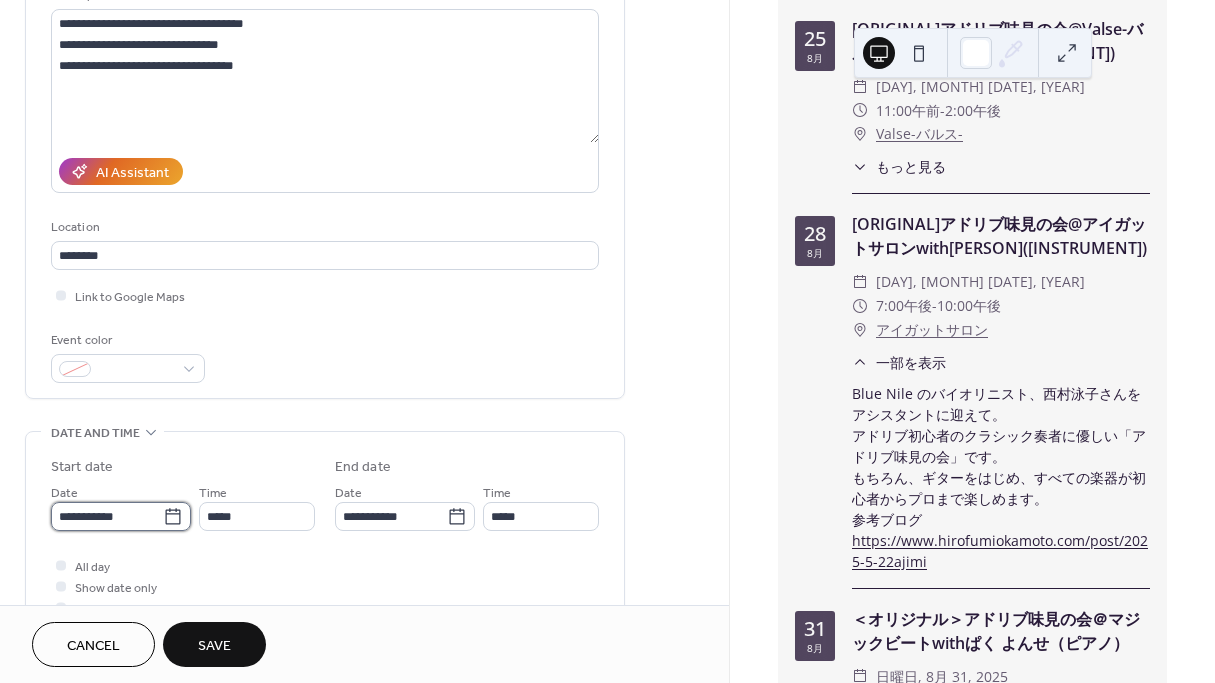 click on "**********" at bounding box center (107, 516) 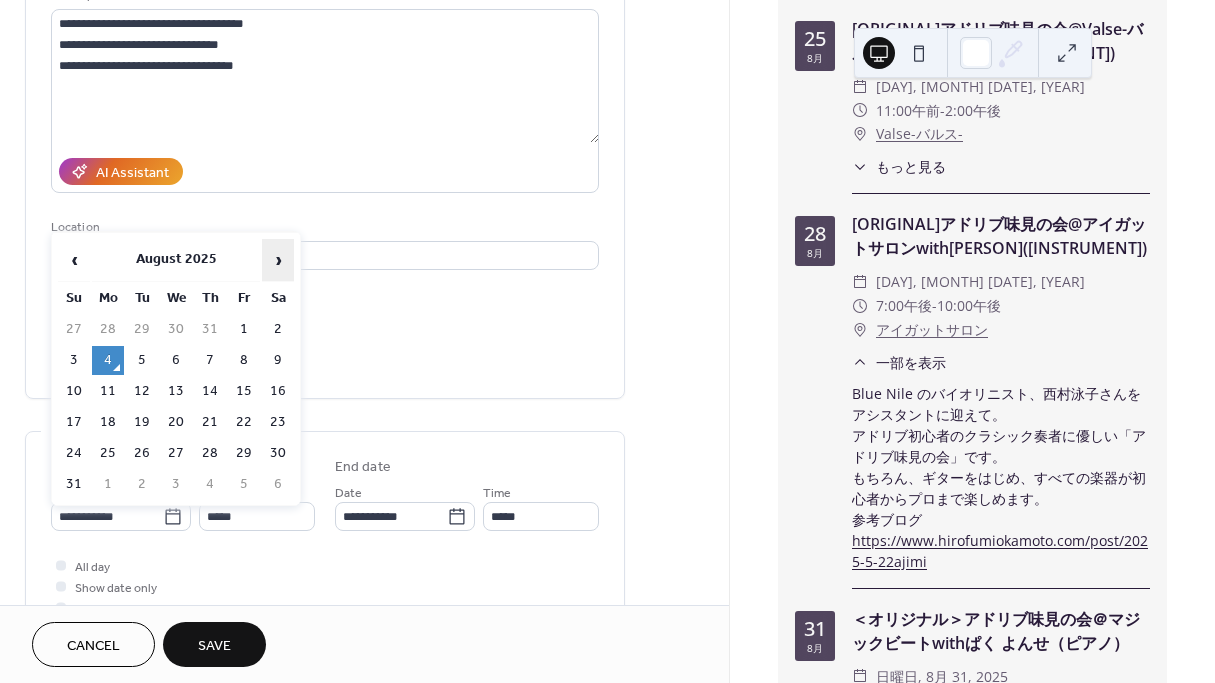 click on "›" at bounding box center (278, 260) 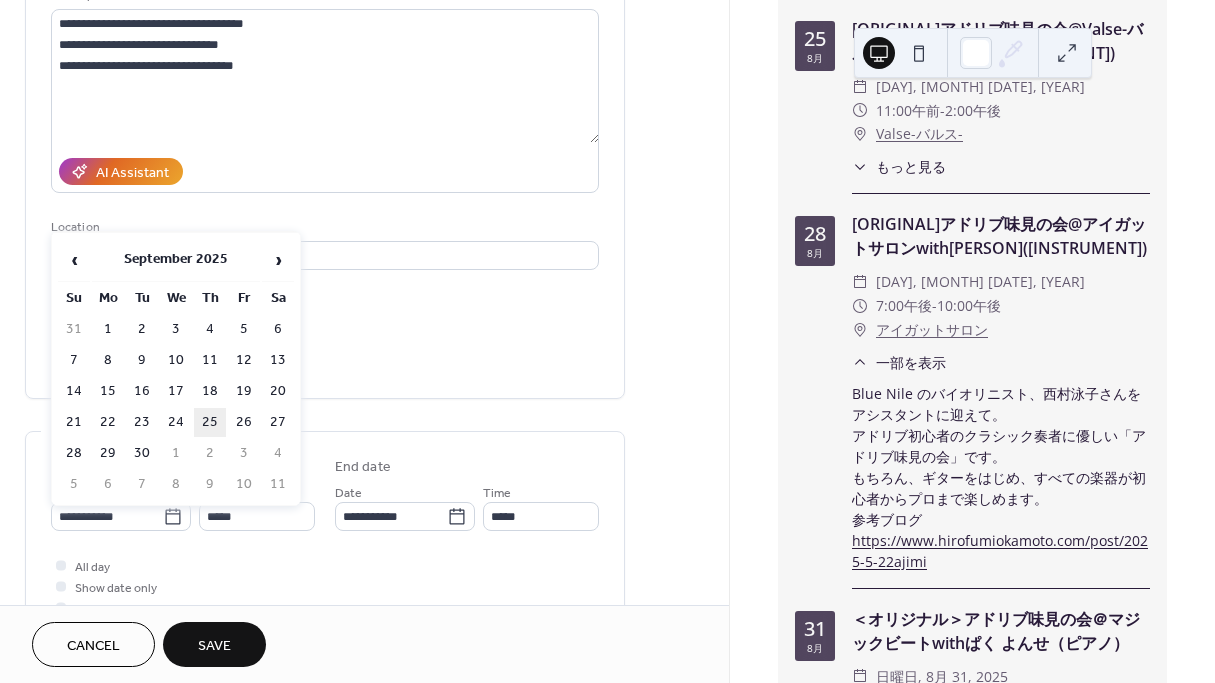 click on "25" at bounding box center [210, 422] 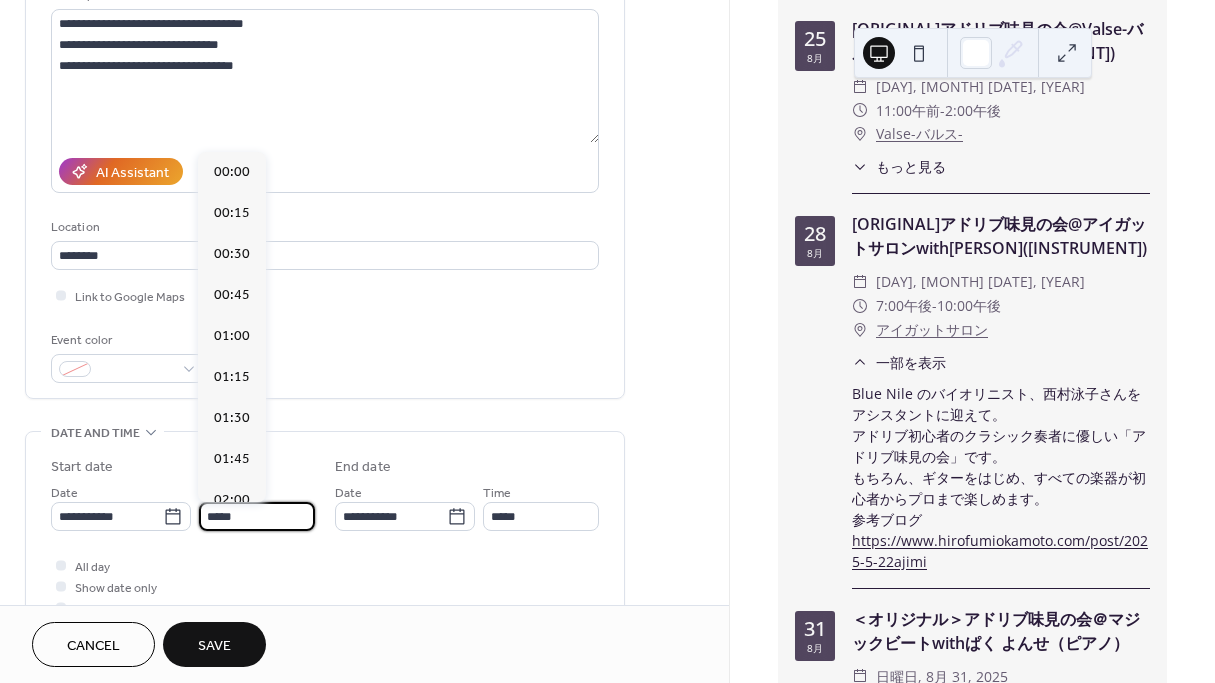 click on "*****" at bounding box center (257, 516) 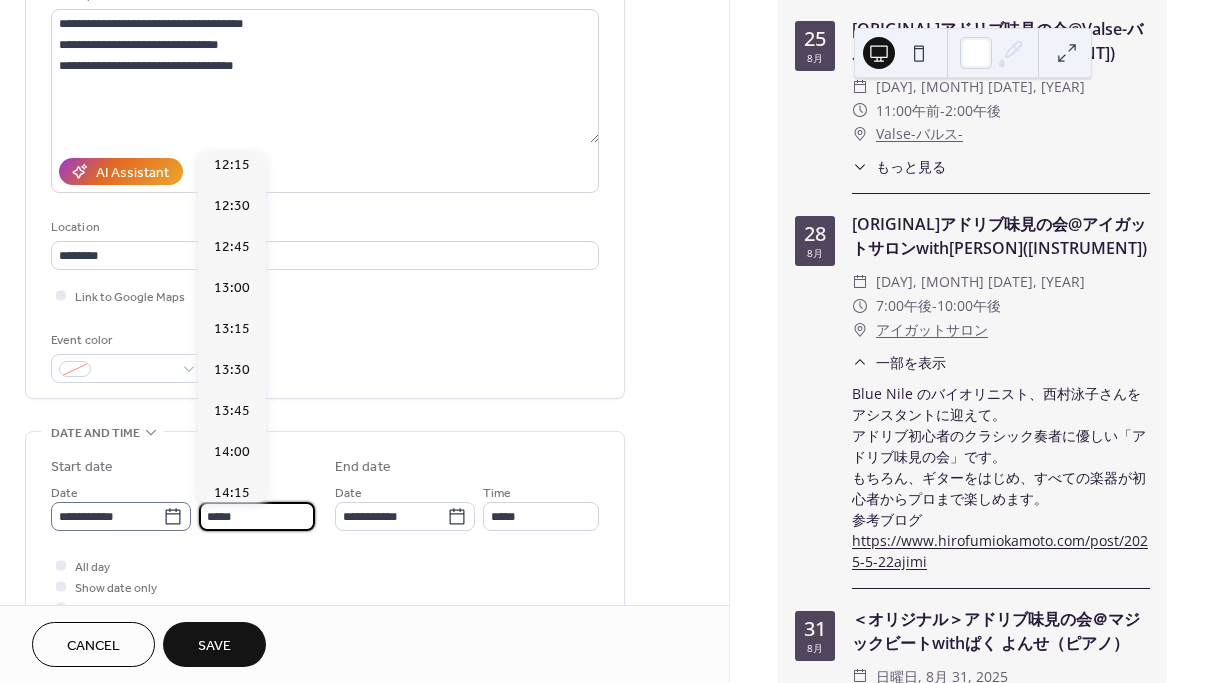 drag, startPoint x: 243, startPoint y: 514, endPoint x: 177, endPoint y: 511, distance: 66.068146 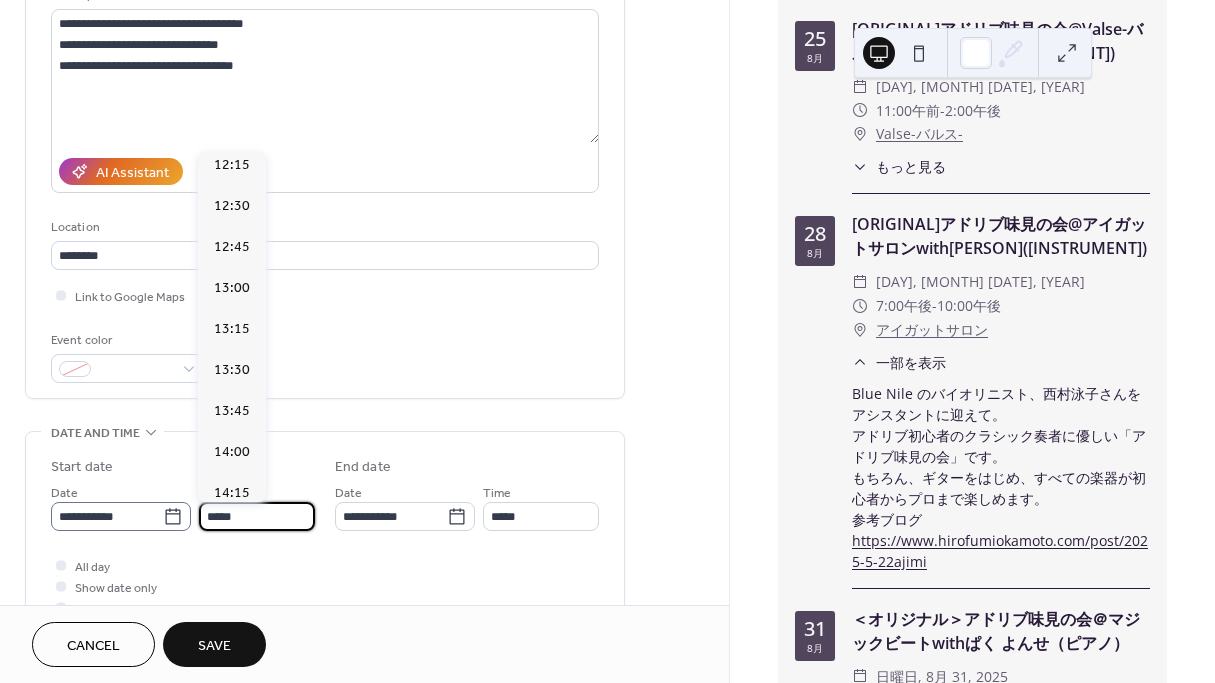 click on "**********" at bounding box center [183, 506] 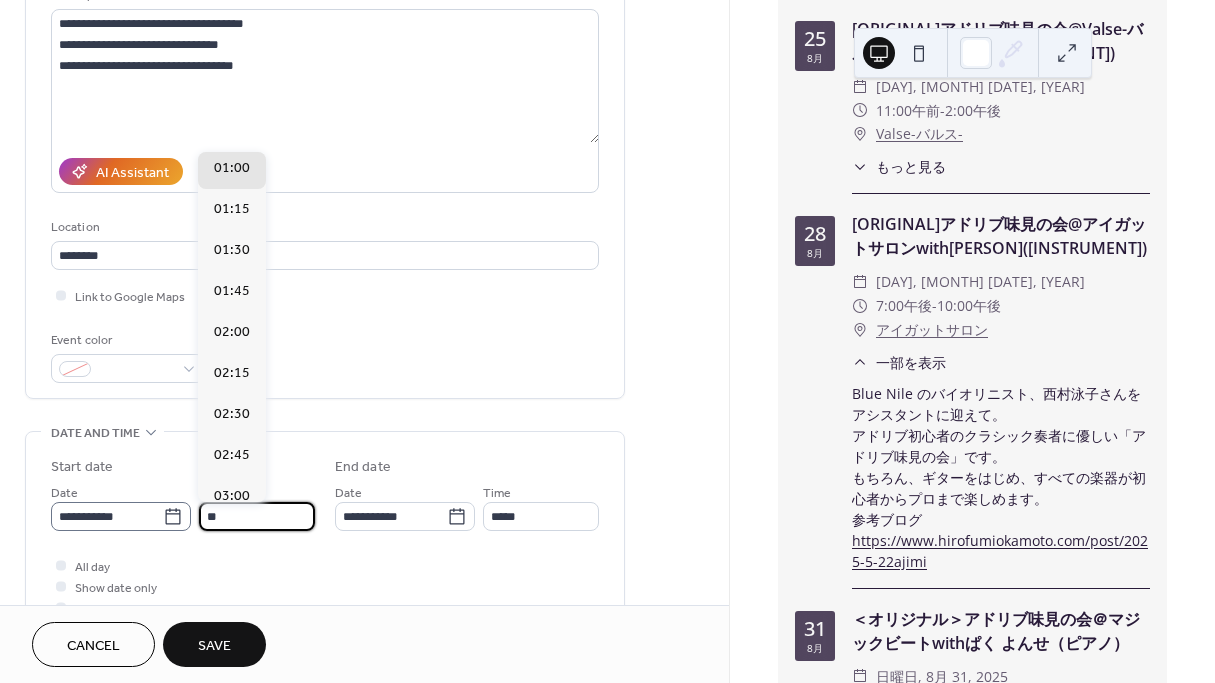 scroll, scrollTop: 3192, scrollLeft: 0, axis: vertical 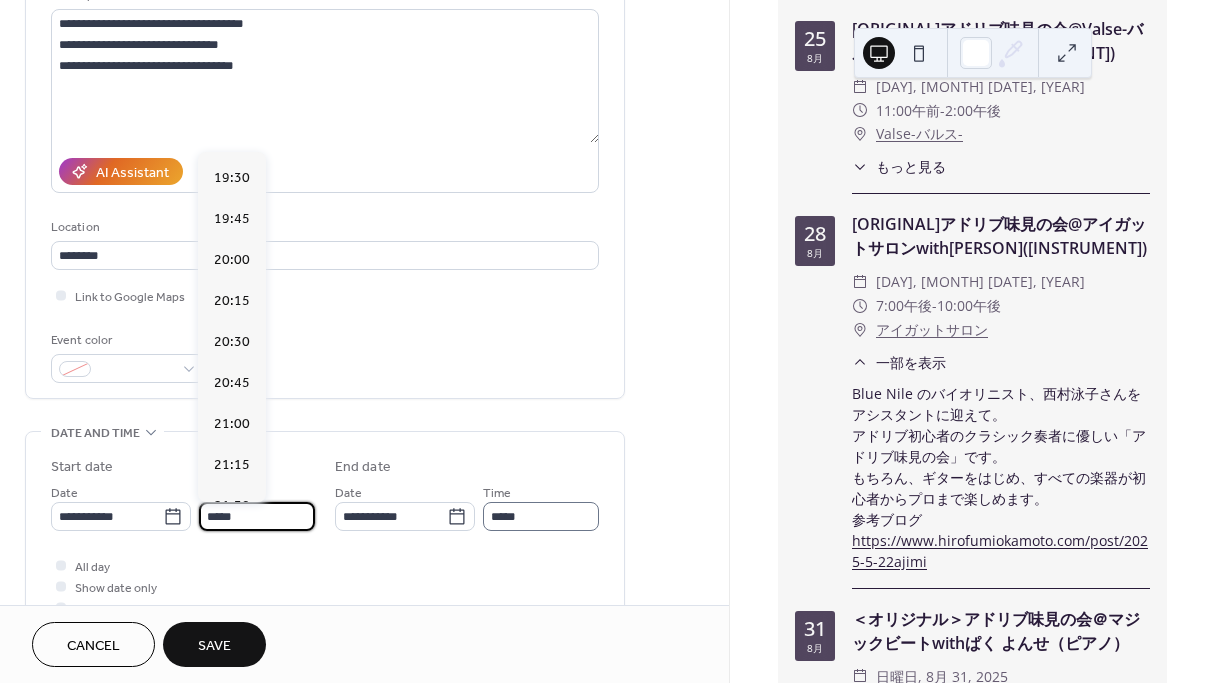 type on "*****" 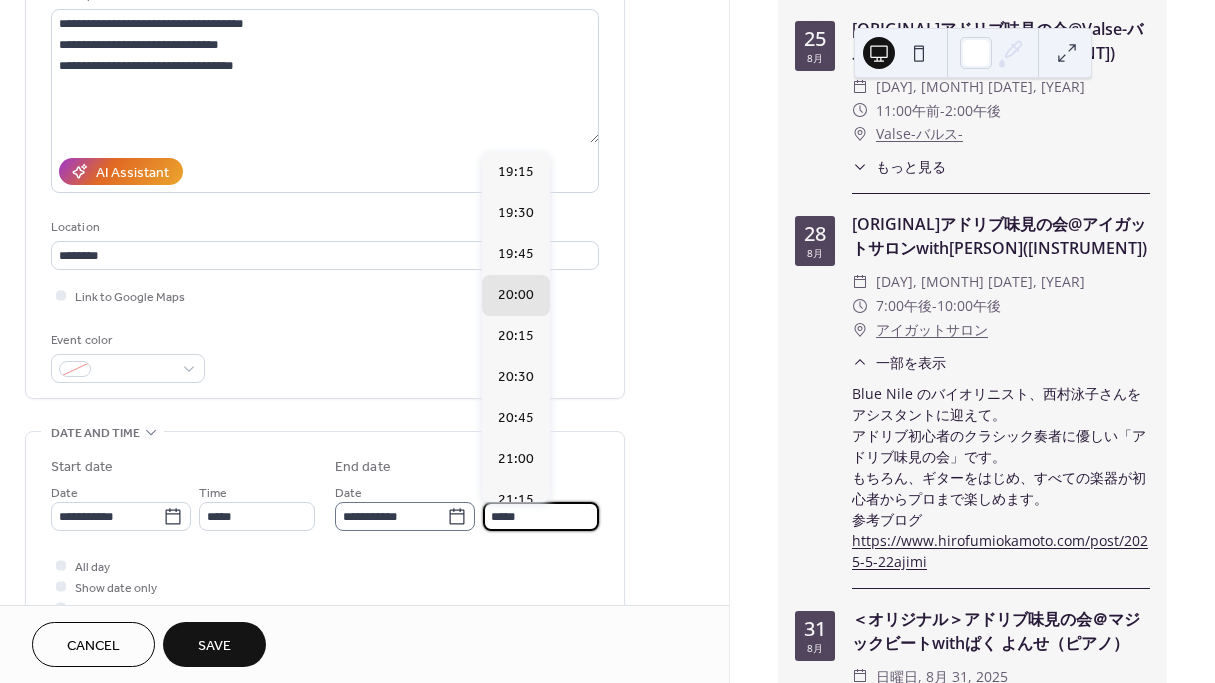 scroll, scrollTop: 0, scrollLeft: 0, axis: both 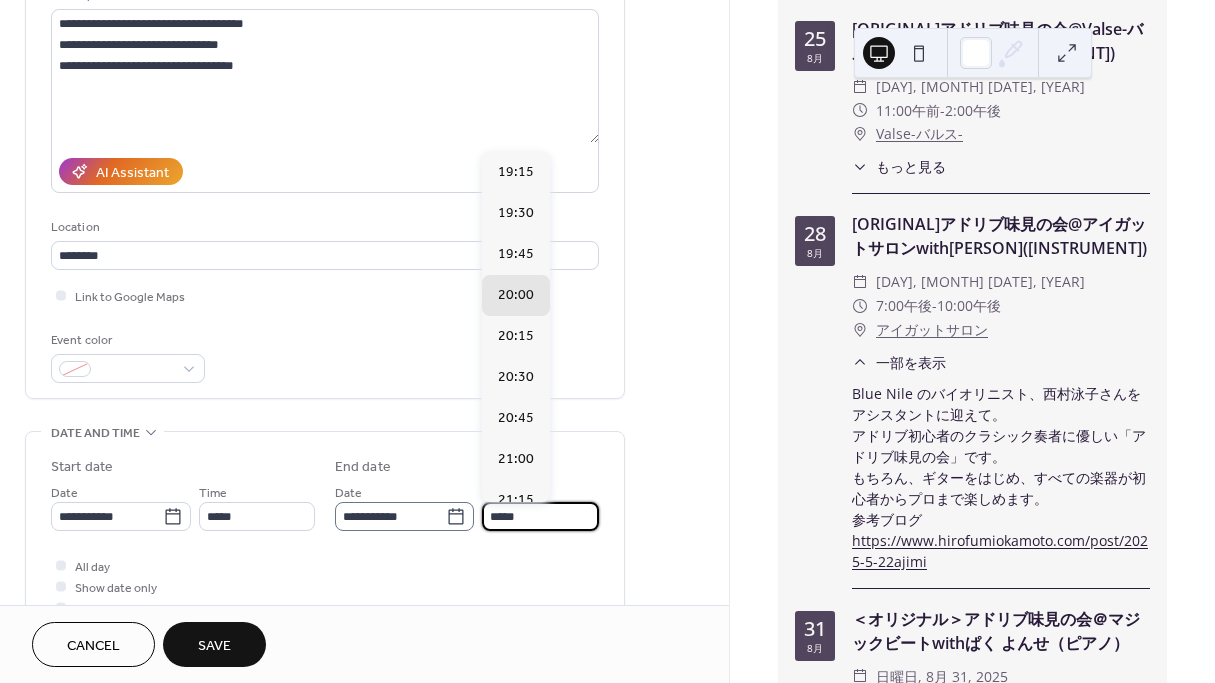 drag, startPoint x: 529, startPoint y: 517, endPoint x: 460, endPoint y: 513, distance: 69.115845 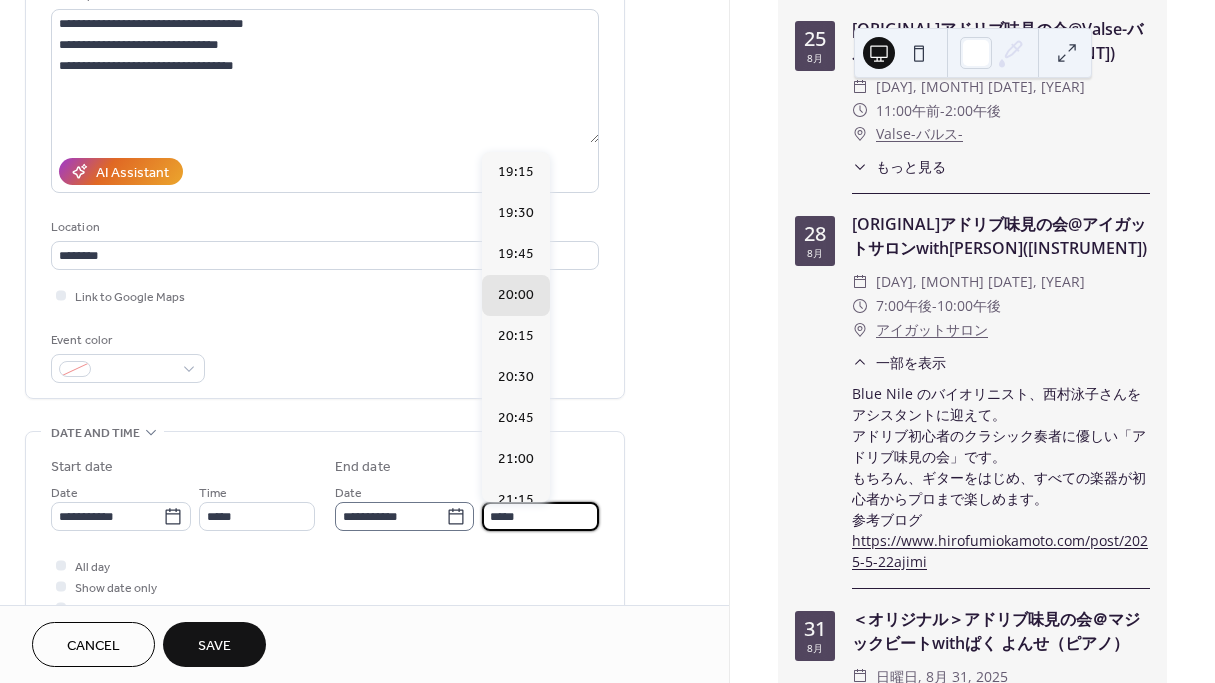 click on "**********" at bounding box center (467, 506) 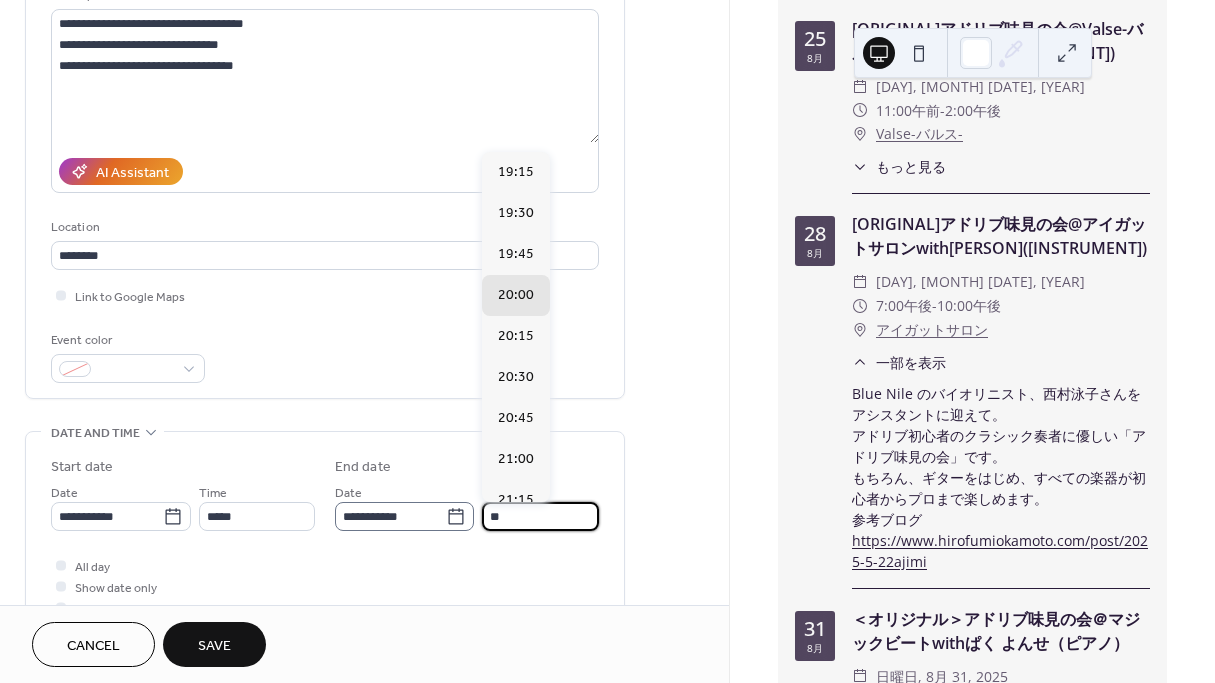 scroll, scrollTop: 448, scrollLeft: 0, axis: vertical 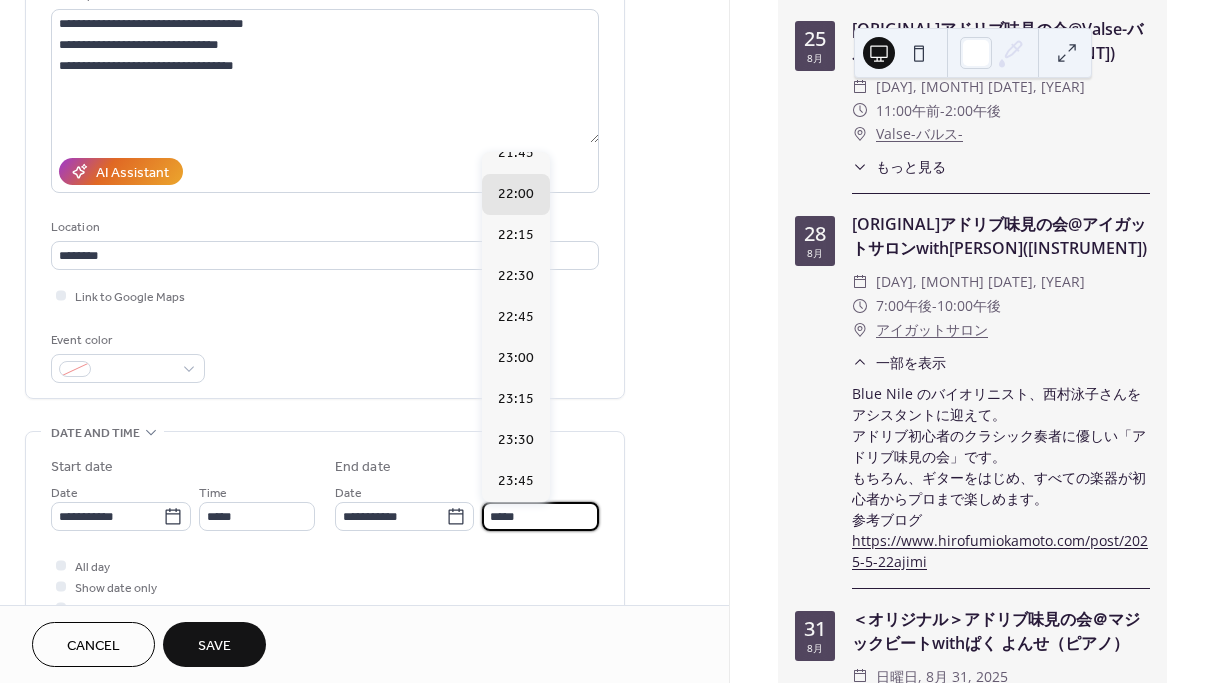 type on "*****" 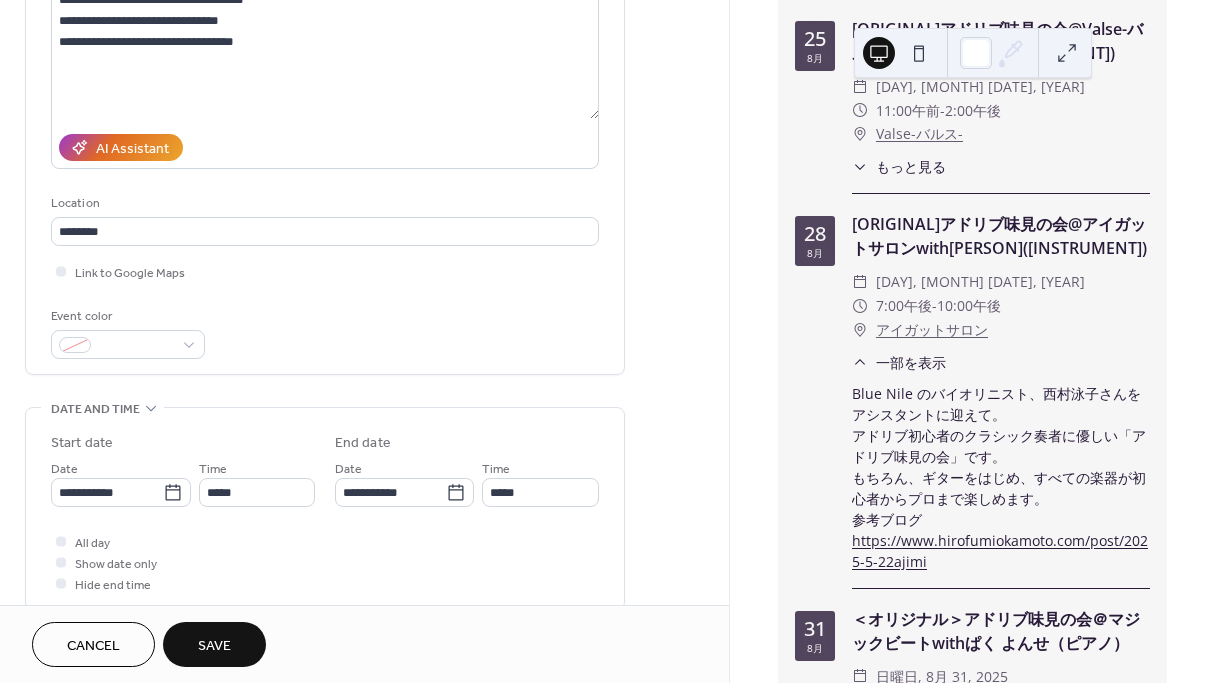 scroll, scrollTop: 248, scrollLeft: 0, axis: vertical 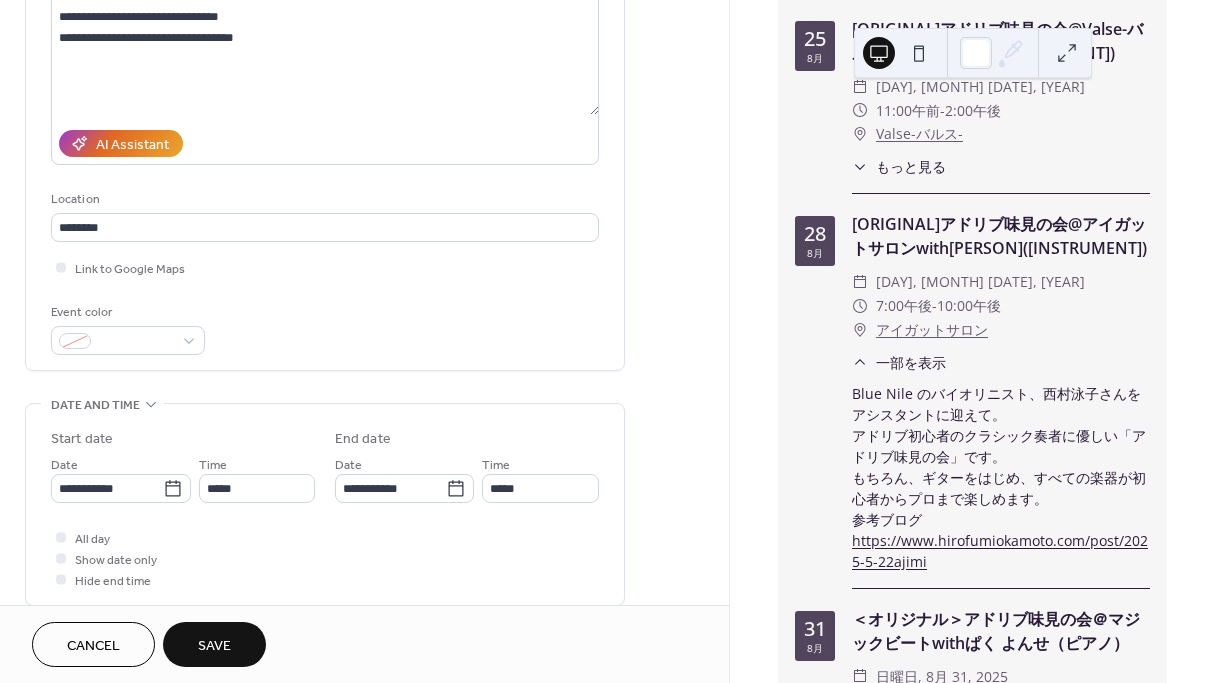 click on "Save" at bounding box center (214, 646) 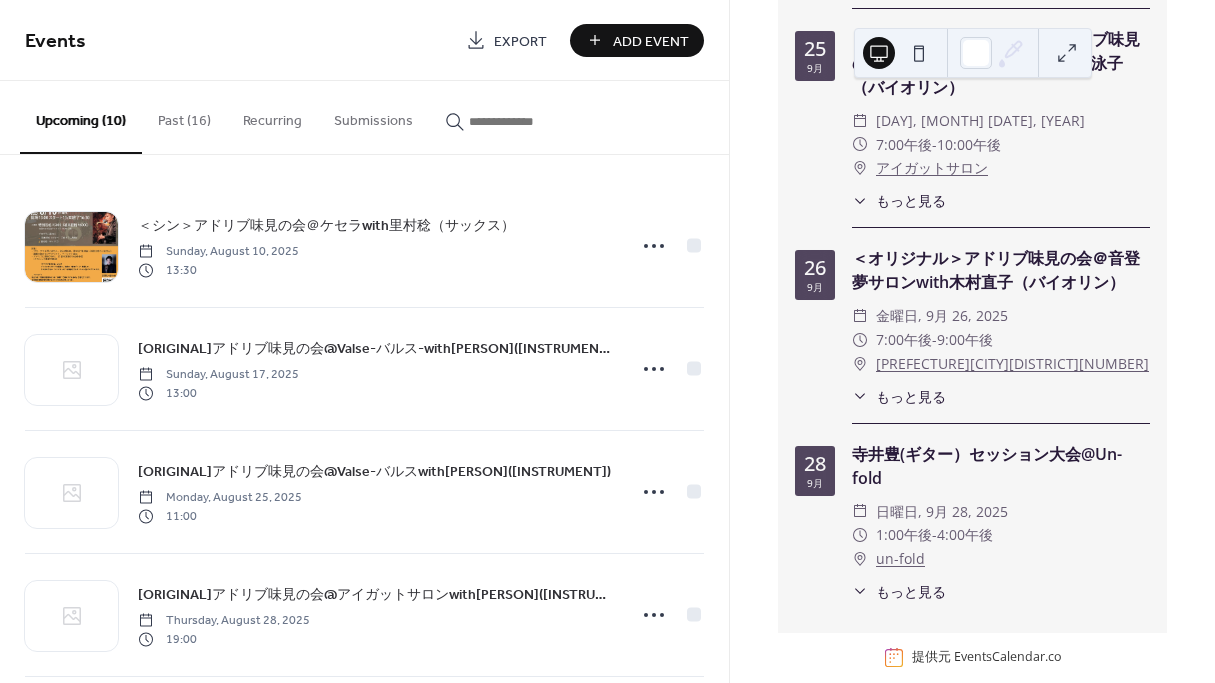 scroll, scrollTop: 1733, scrollLeft: 0, axis: vertical 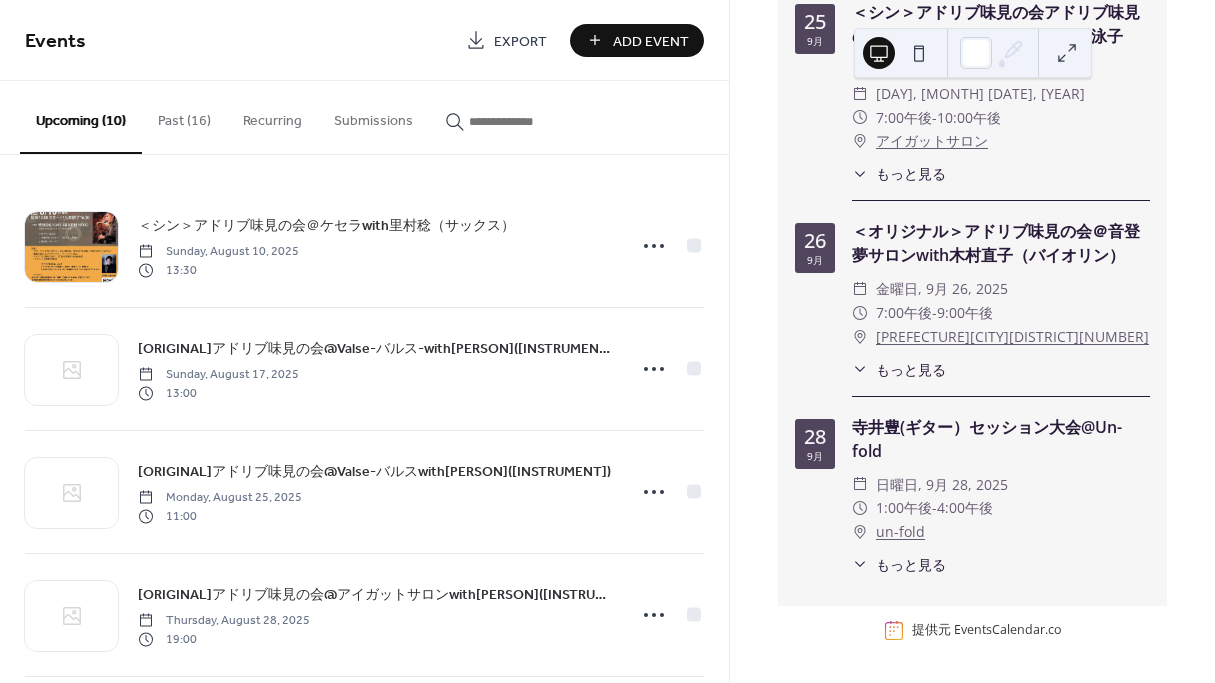 click on "Add Event" at bounding box center (651, 41) 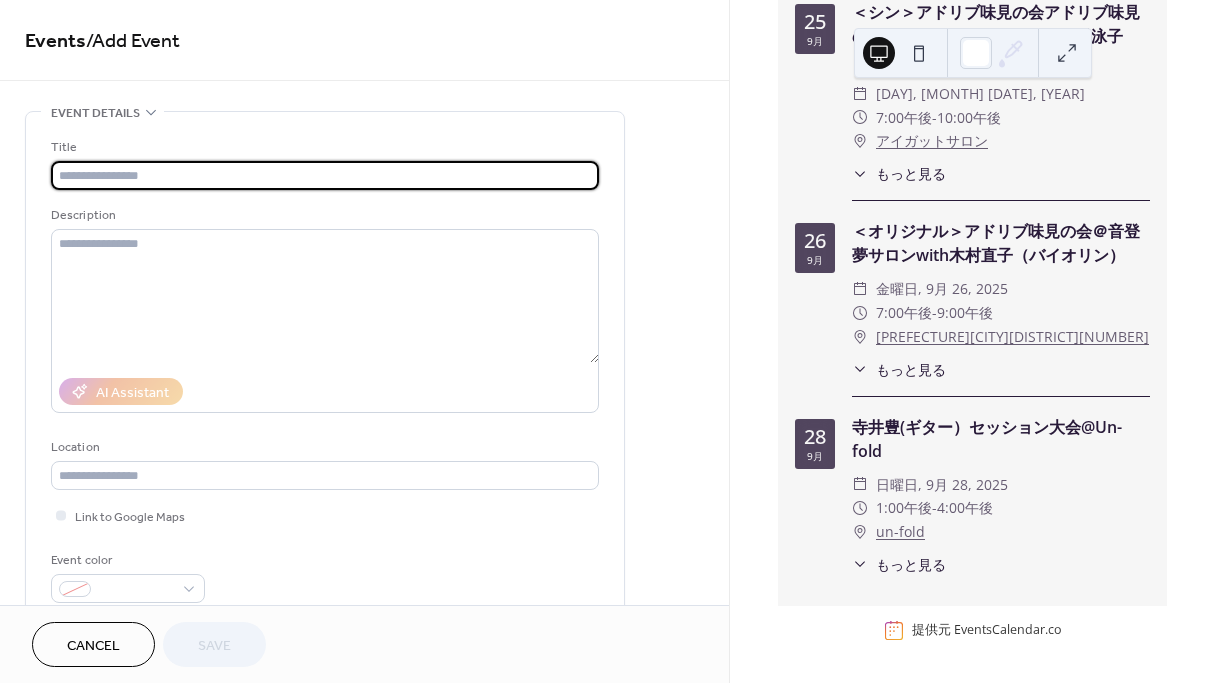 click at bounding box center (325, 175) 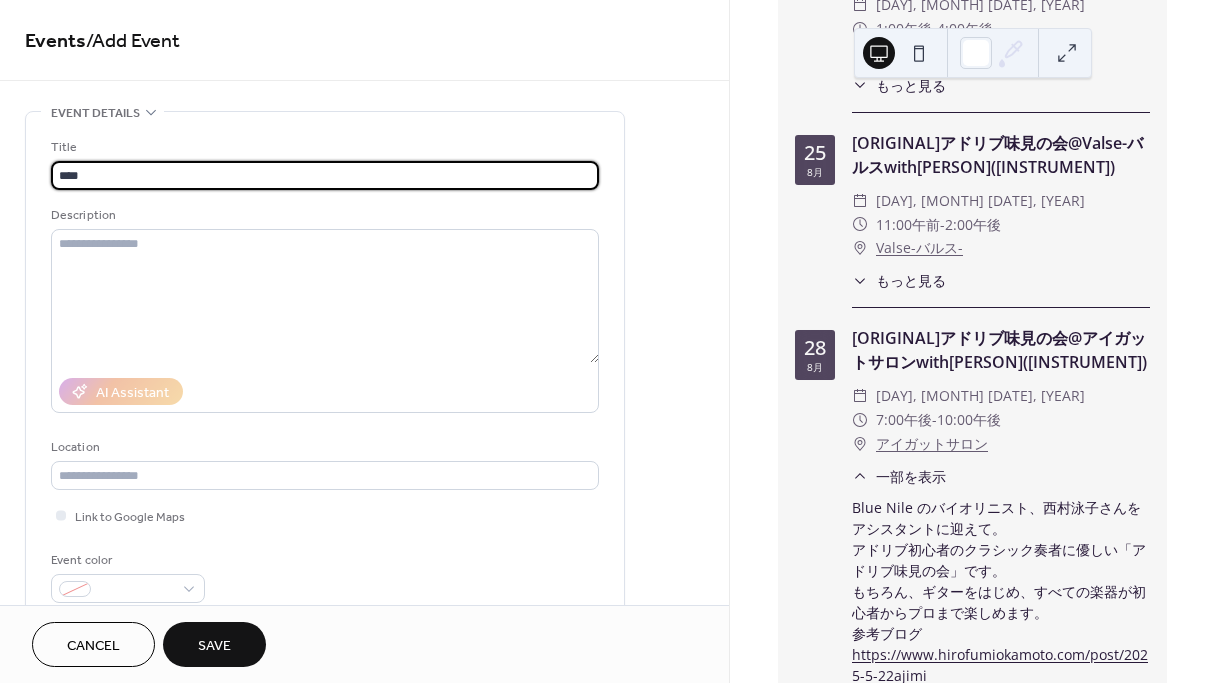 scroll, scrollTop: 443, scrollLeft: 0, axis: vertical 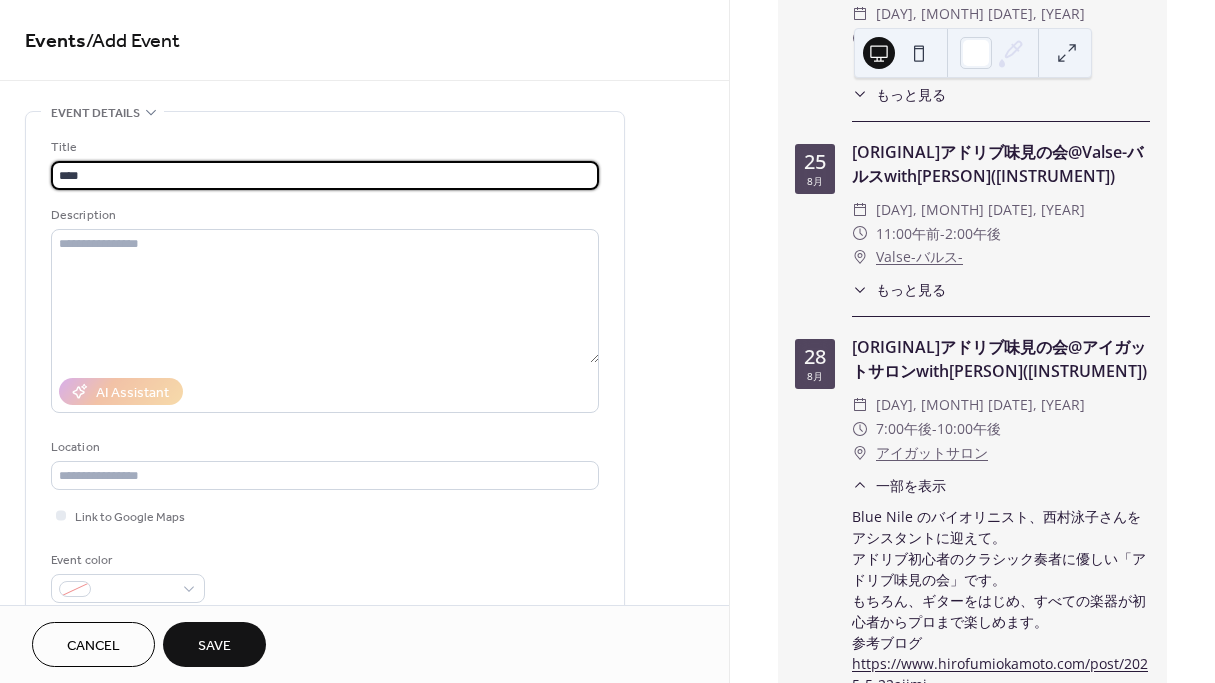 click on "もっと見る" at bounding box center (911, 289) 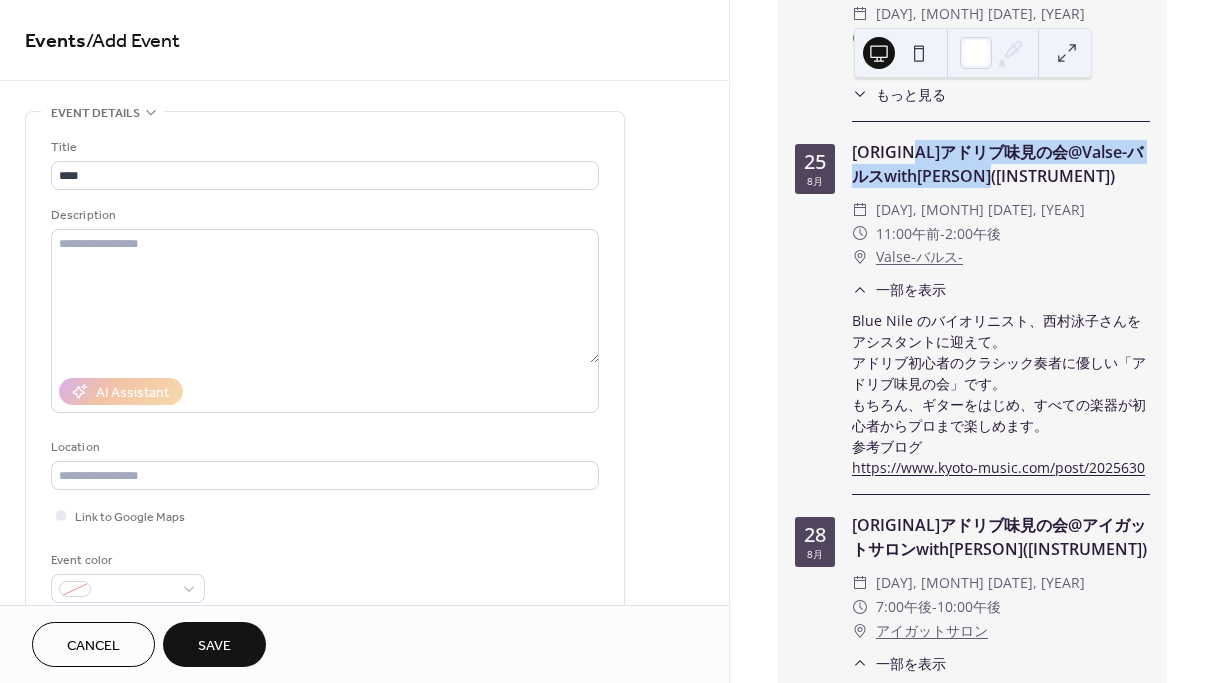 drag, startPoint x: 953, startPoint y: 158, endPoint x: 1000, endPoint y: 207, distance: 67.89698 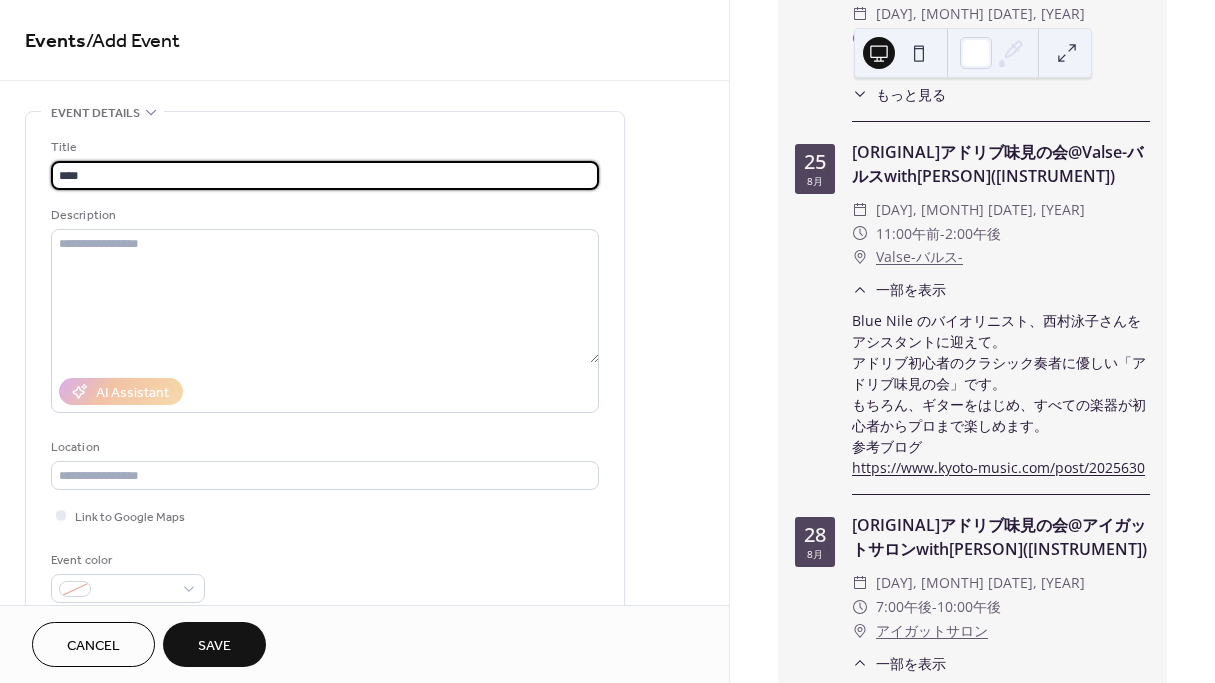 click on "****" at bounding box center (325, 175) 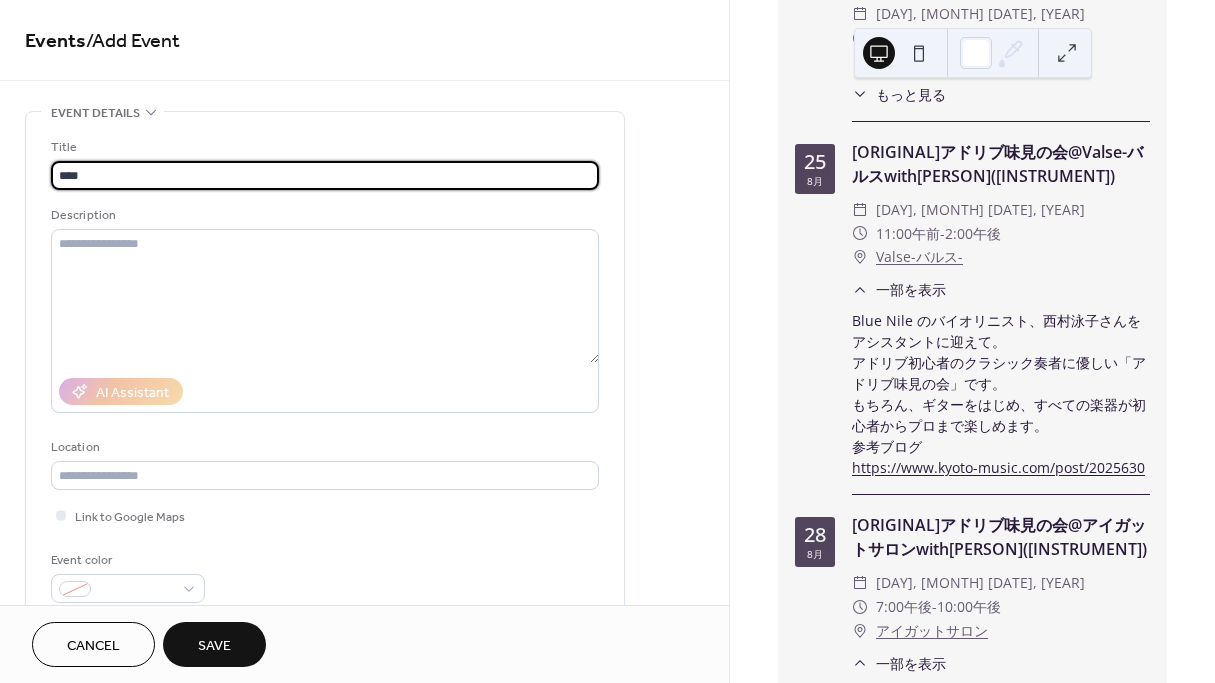 paste on "**********" 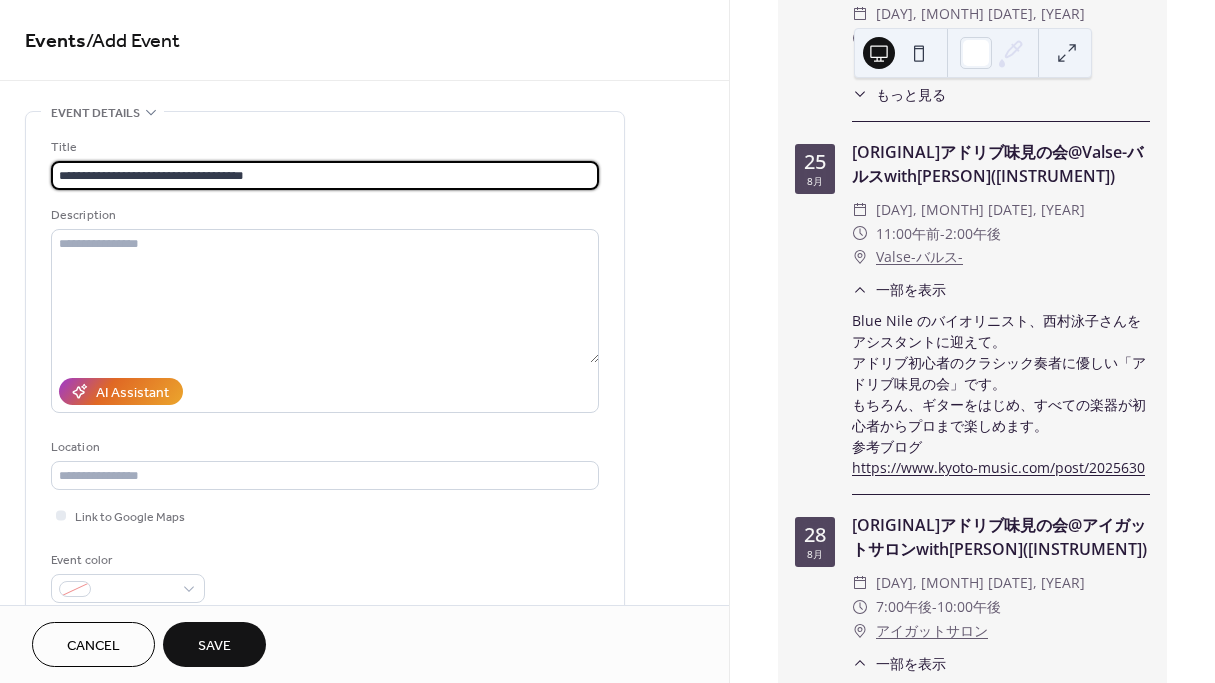 type on "**********" 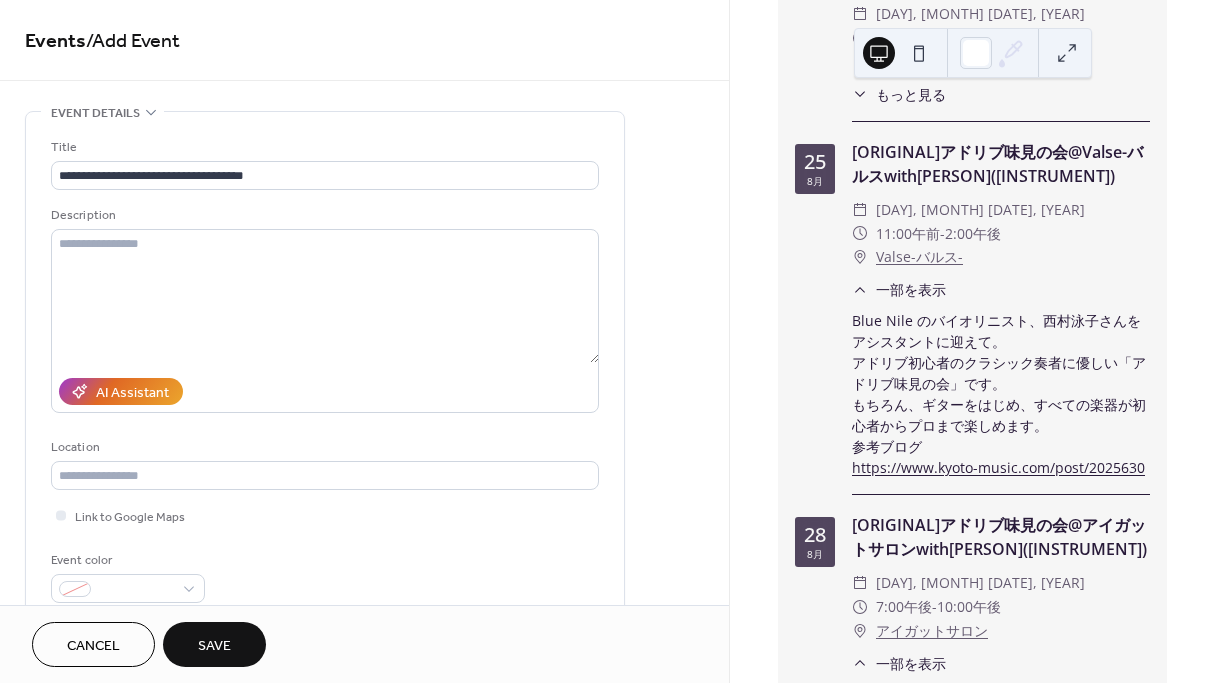 click on "[ORIGINAL]アドリブ味見の会@Valse-バルスwith[PERSON]([INSTRUMENT]) ​ [DAY], [MONTH] [DATE], [YEAR] ​ [TIME] - [TIME] ​ Valse-バルス- ​ 一部を表示 Blue Nile のバイオリニスト、[PERSON]さんをアシスタントに迎えて。 アドリブ初心者のクラシック奏者に優しい「アドリブ味見の会」です。 もちろん、ギターをはじめ、すべての楽器が初心者からプロまで楽しめます。 参考ブログ https://www.kyoto-music.com/post/2025630" at bounding box center (972, 317) 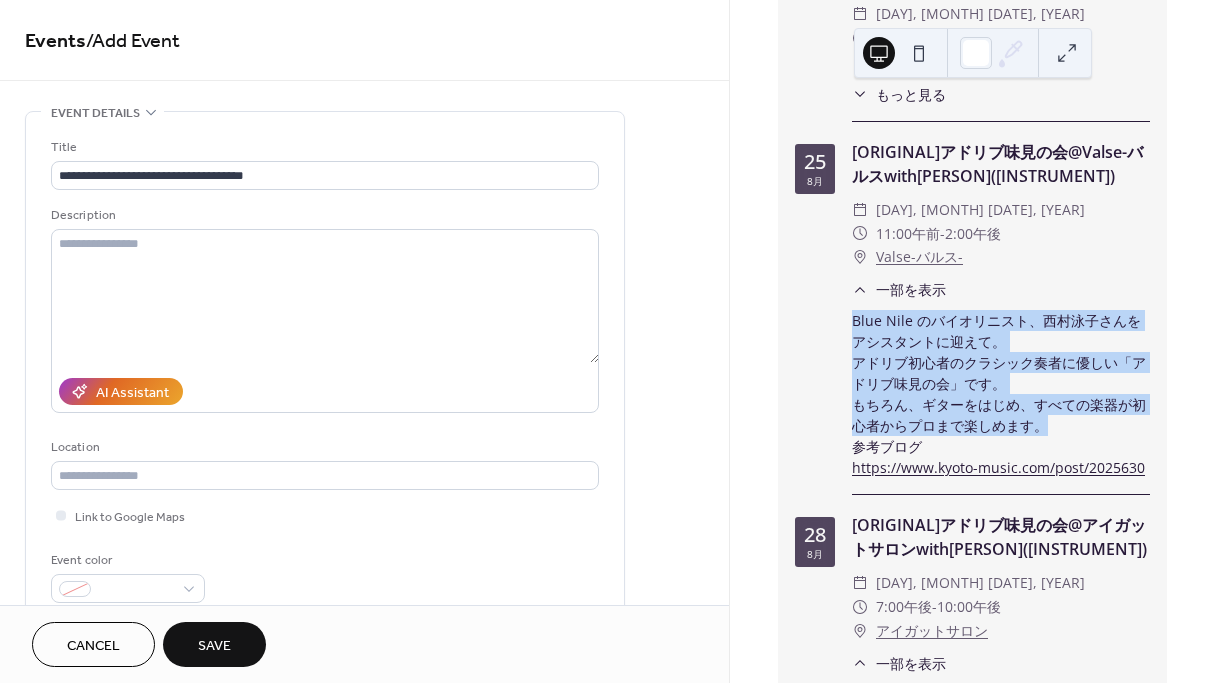 drag, startPoint x: 848, startPoint y: 357, endPoint x: 1057, endPoint y: 467, distance: 236.18002 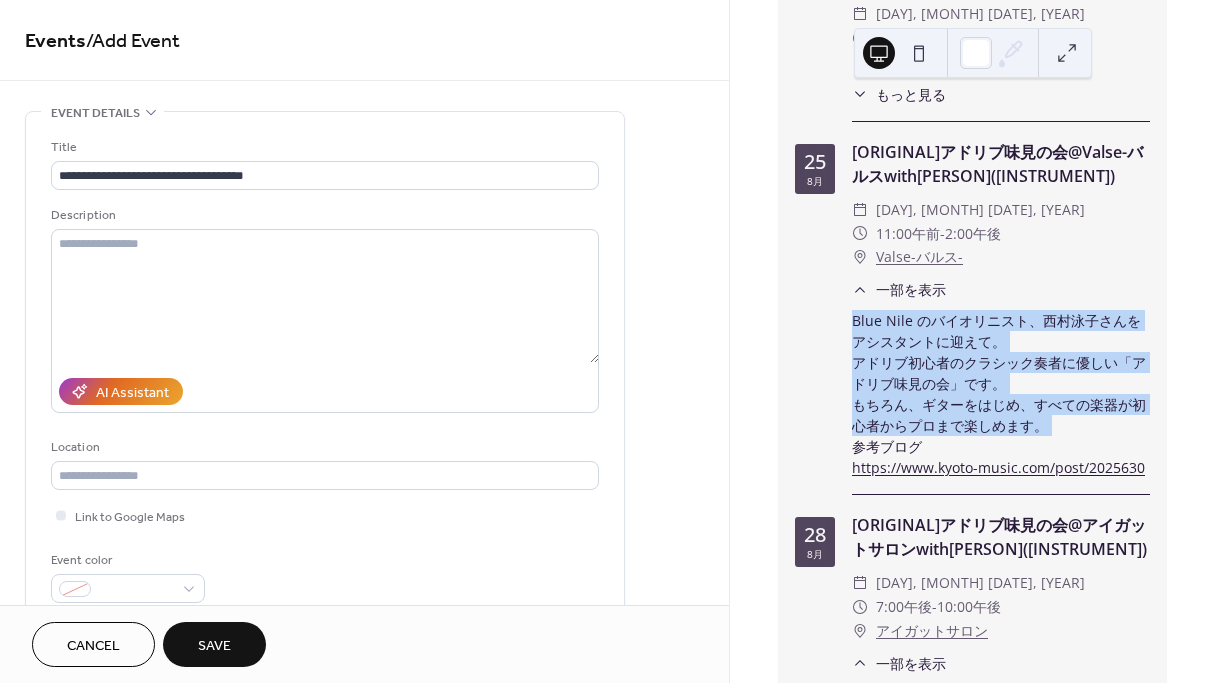drag, startPoint x: 1088, startPoint y: 466, endPoint x: 843, endPoint y: 360, distance: 266.94757 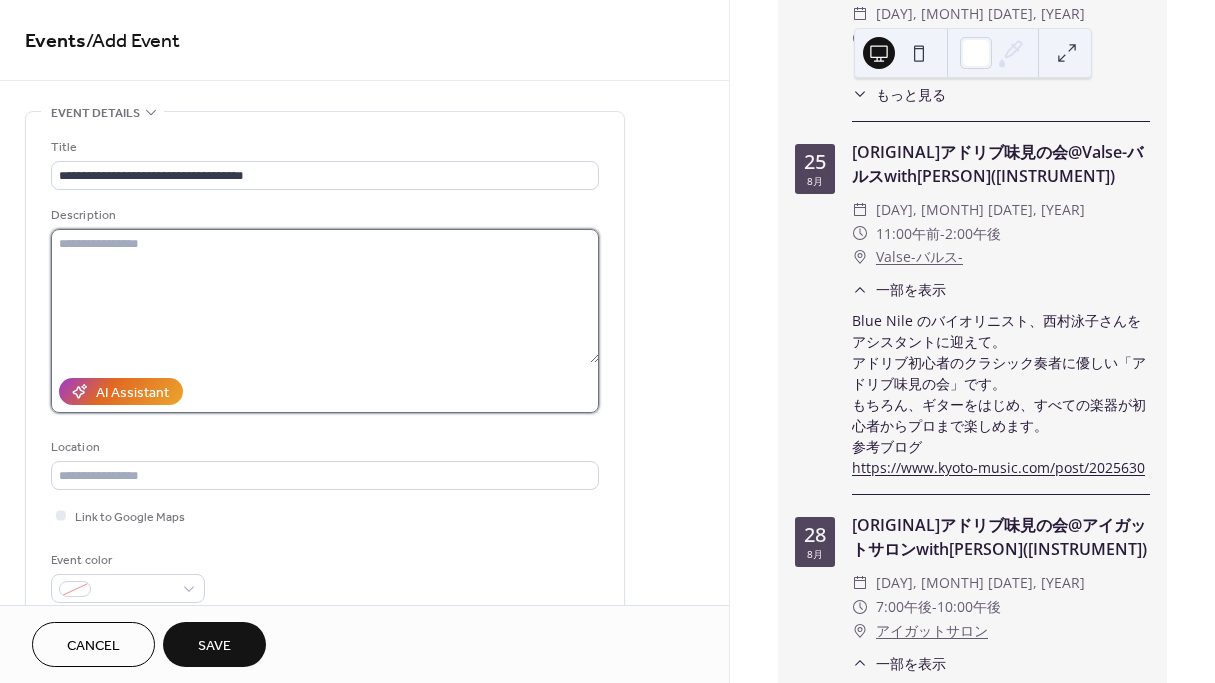 click at bounding box center [325, 296] 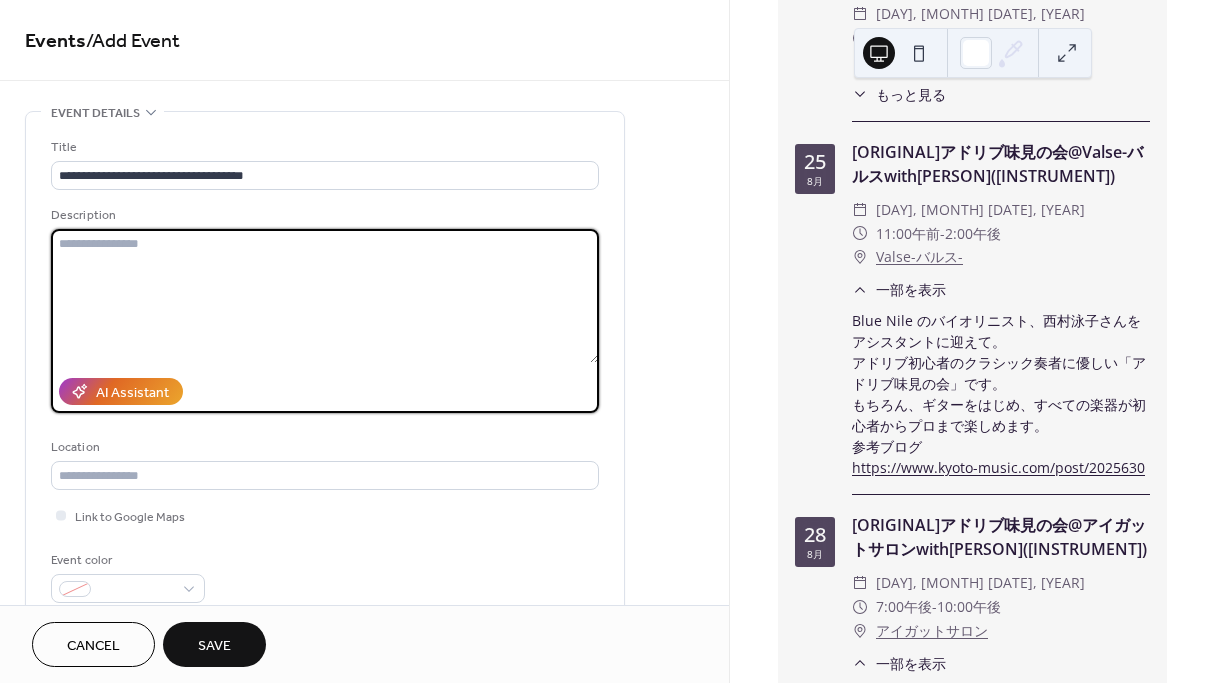 click at bounding box center [325, 296] 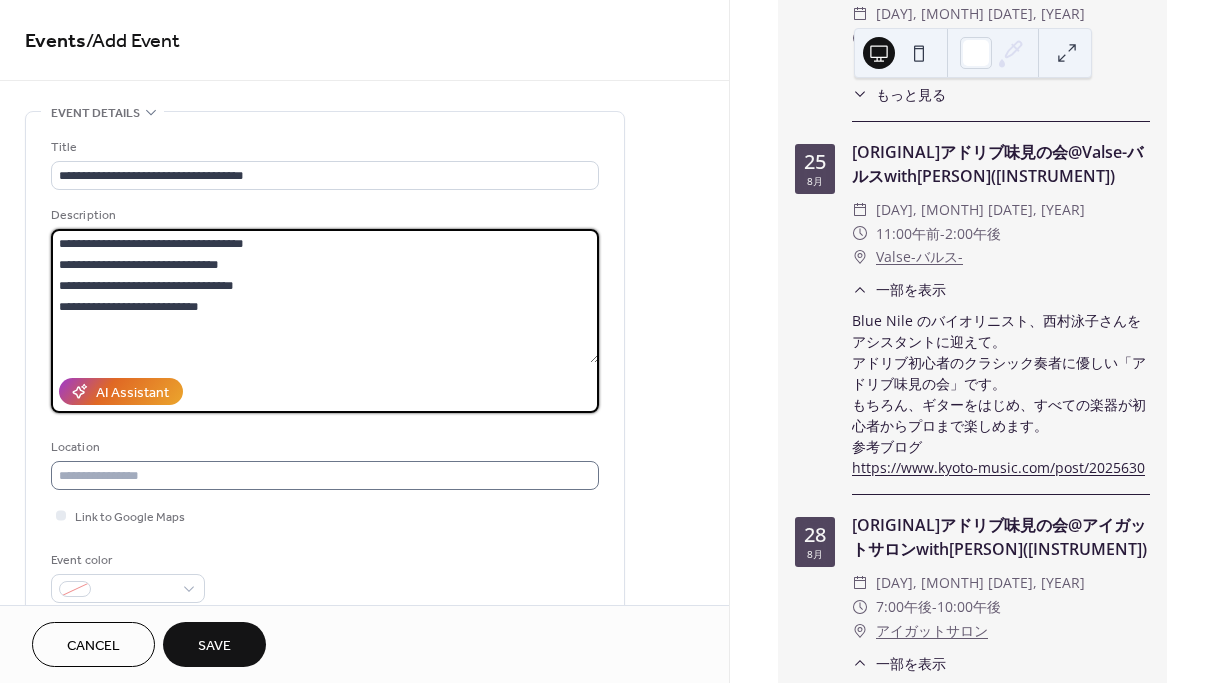 type on "**********" 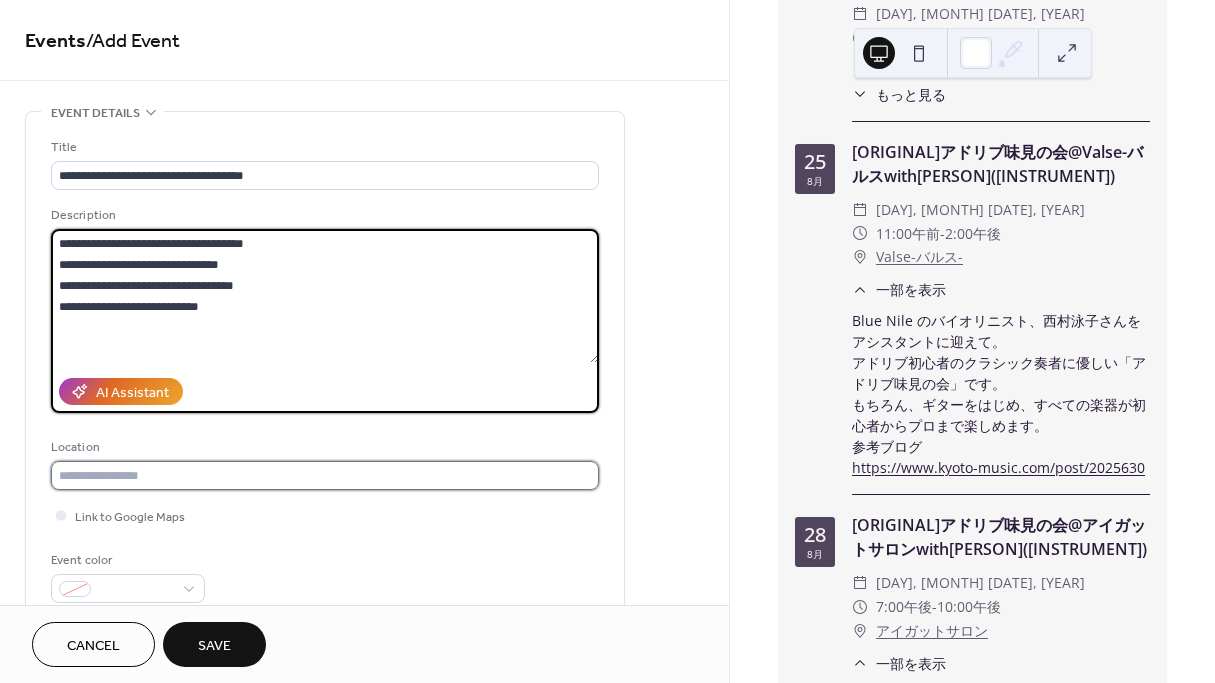 click at bounding box center [325, 475] 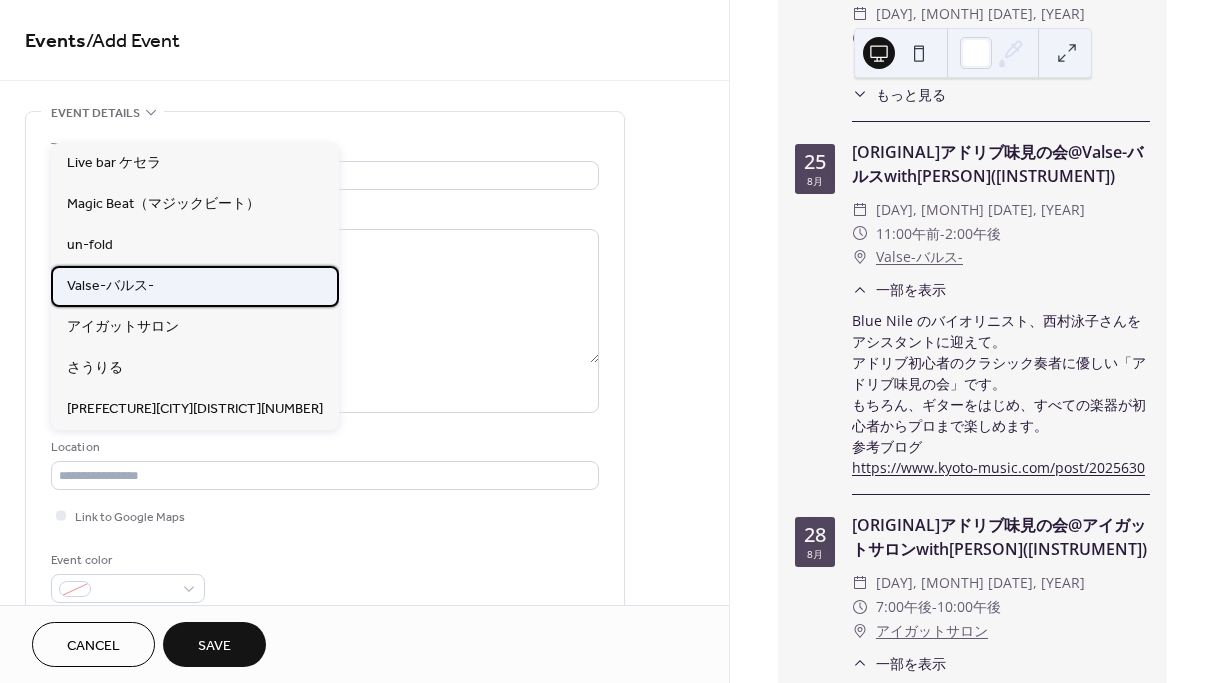 click on "Valse-バルス-" at bounding box center (195, 286) 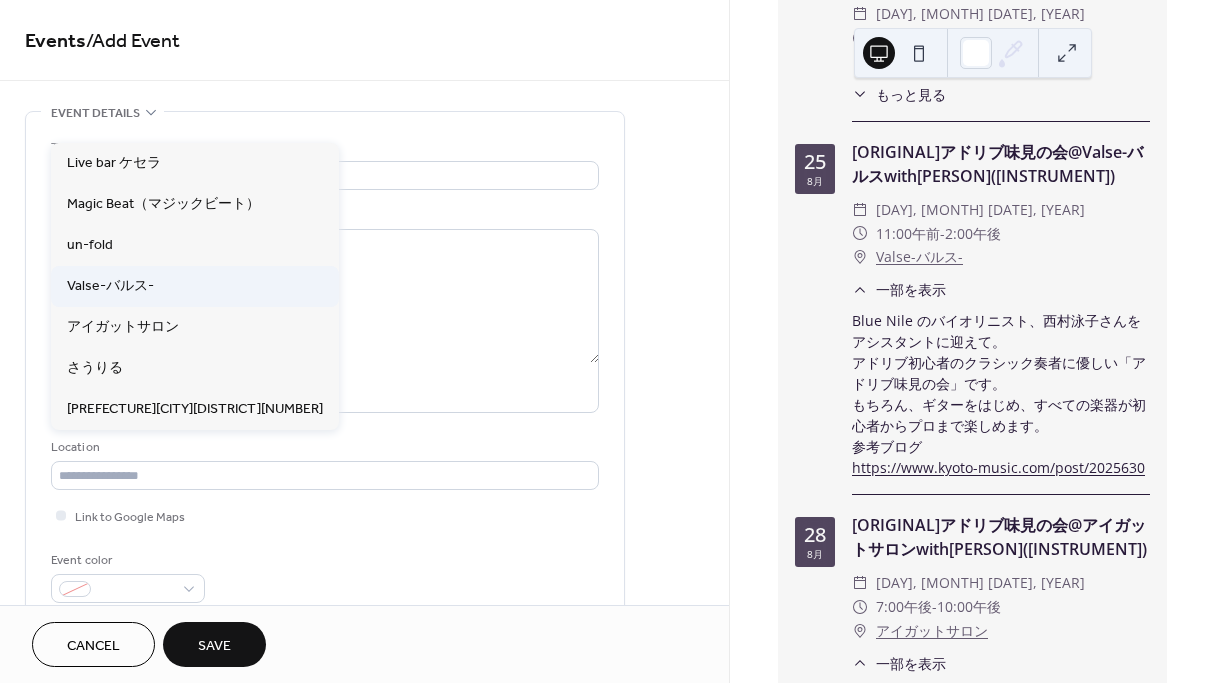 type on "**********" 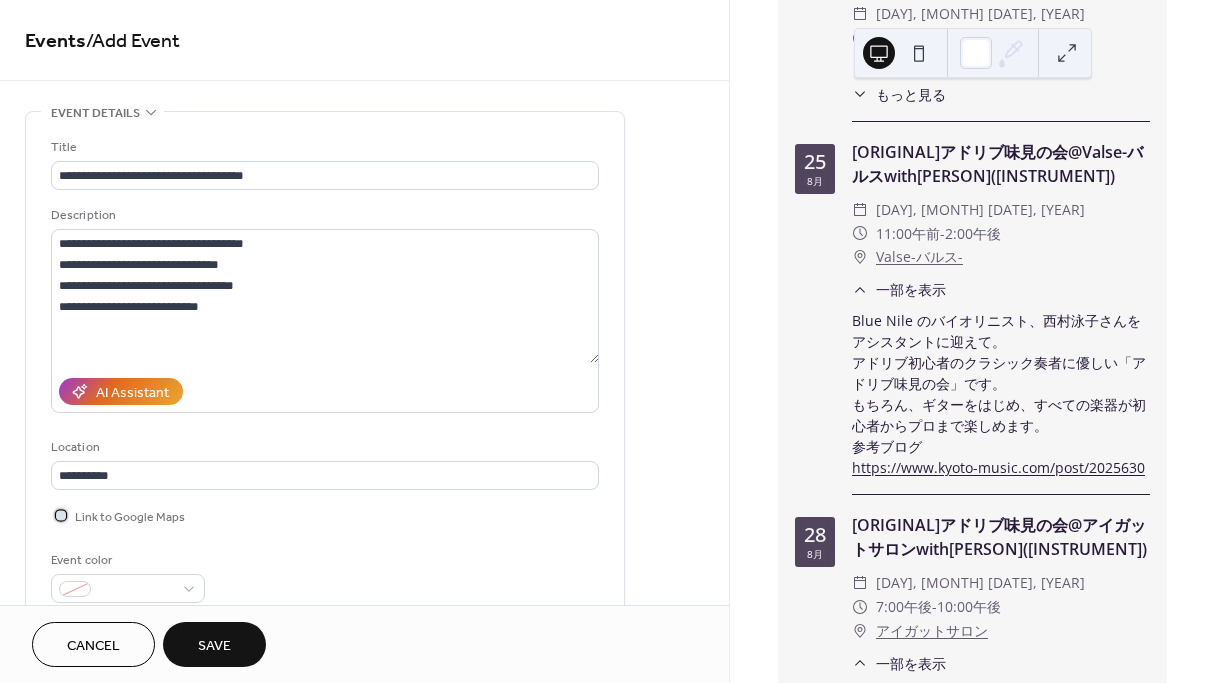 click at bounding box center (61, 515) 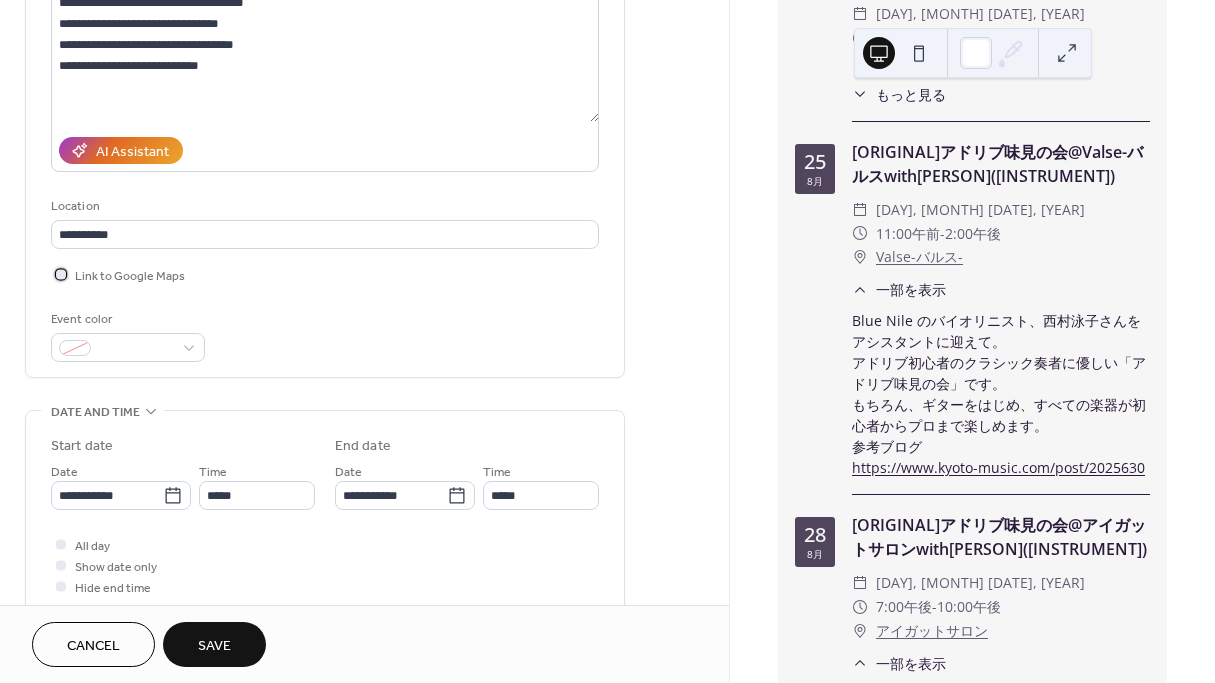 scroll, scrollTop: 243, scrollLeft: 0, axis: vertical 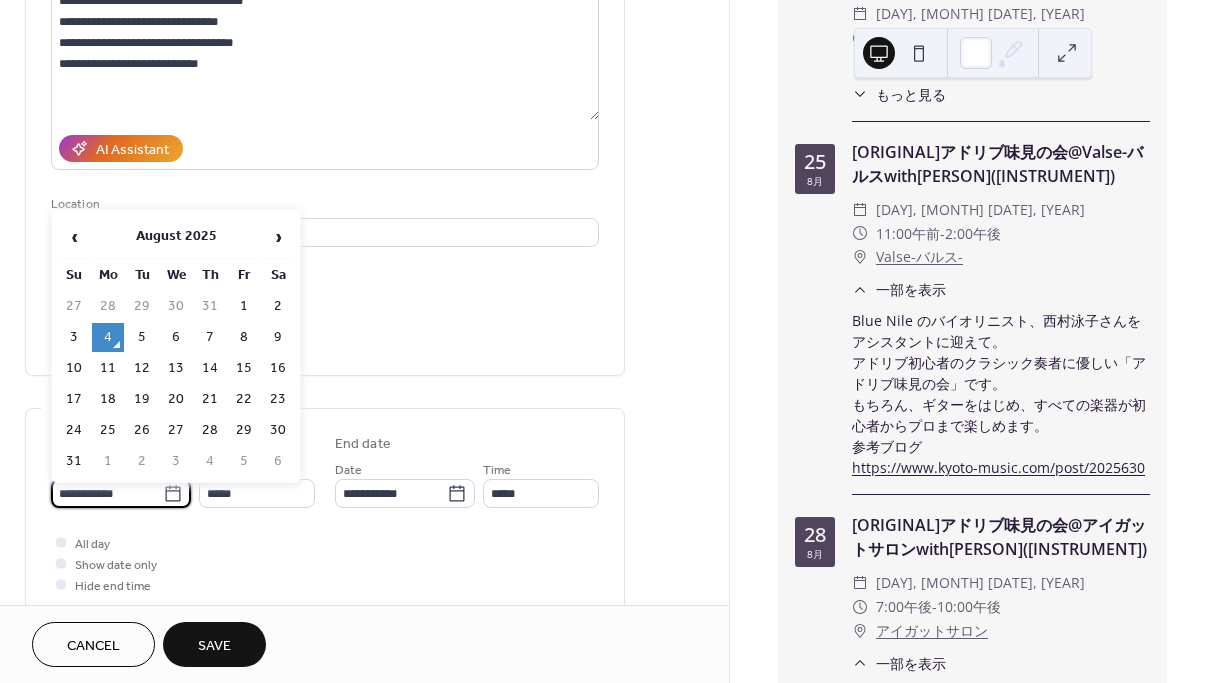 click on "**********" at bounding box center (107, 493) 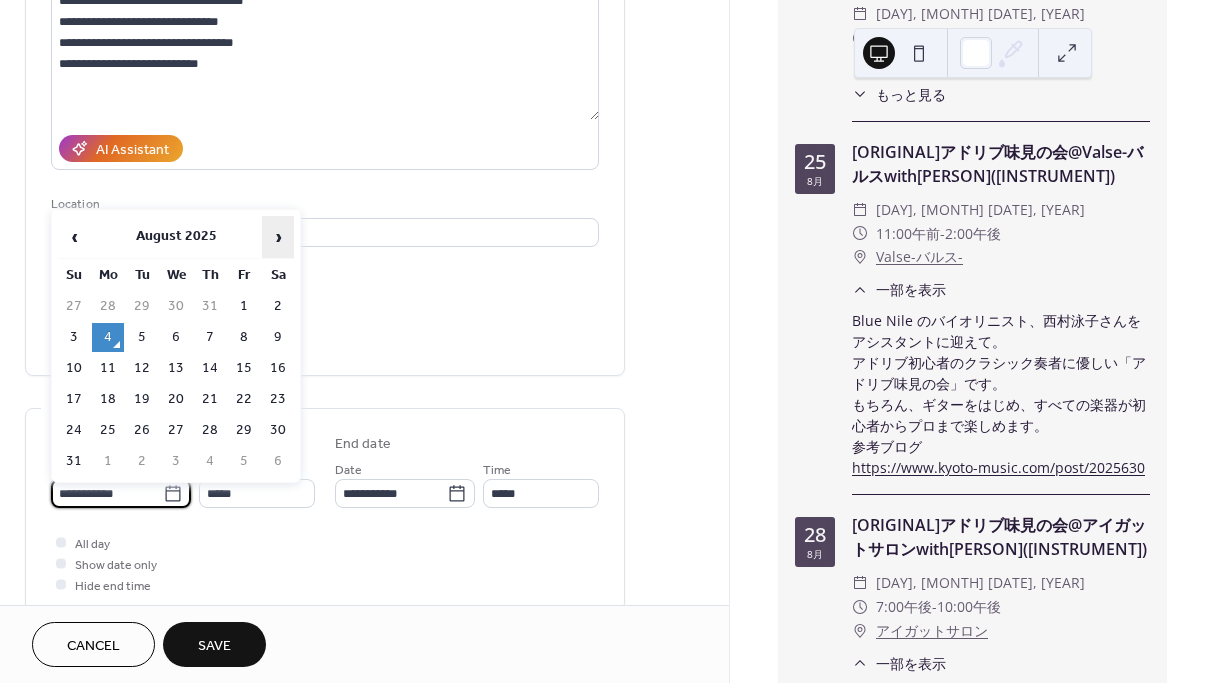click on "›" at bounding box center [278, 237] 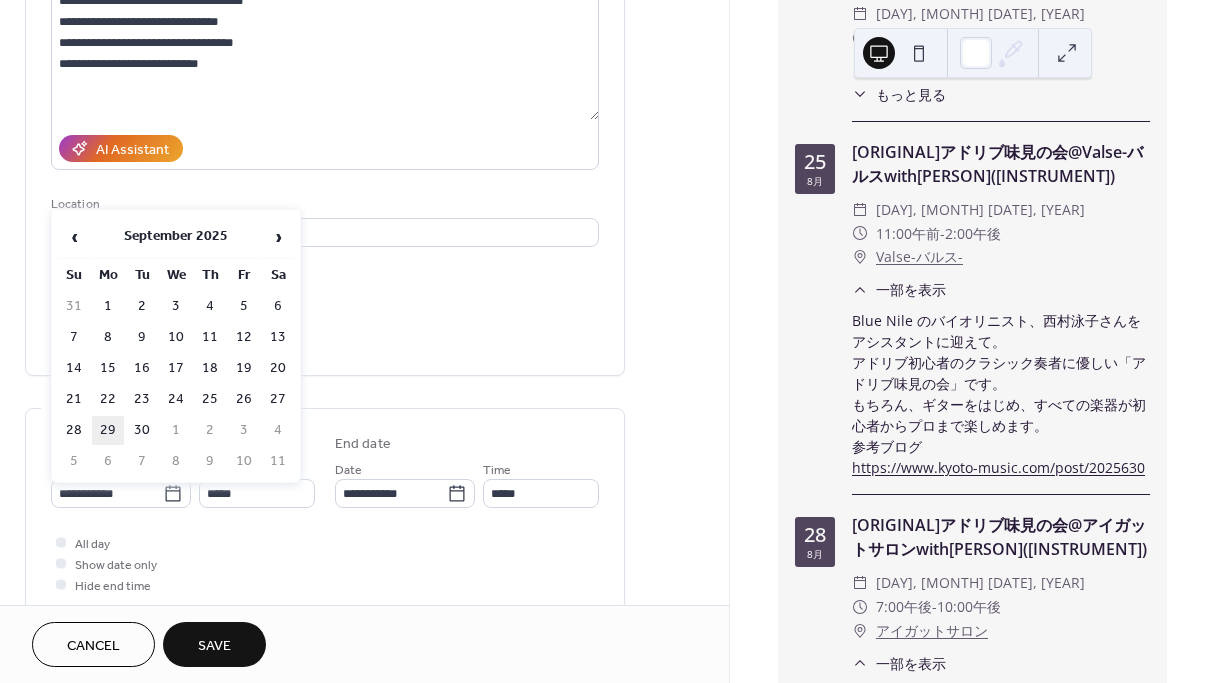 click on "29" at bounding box center (108, 430) 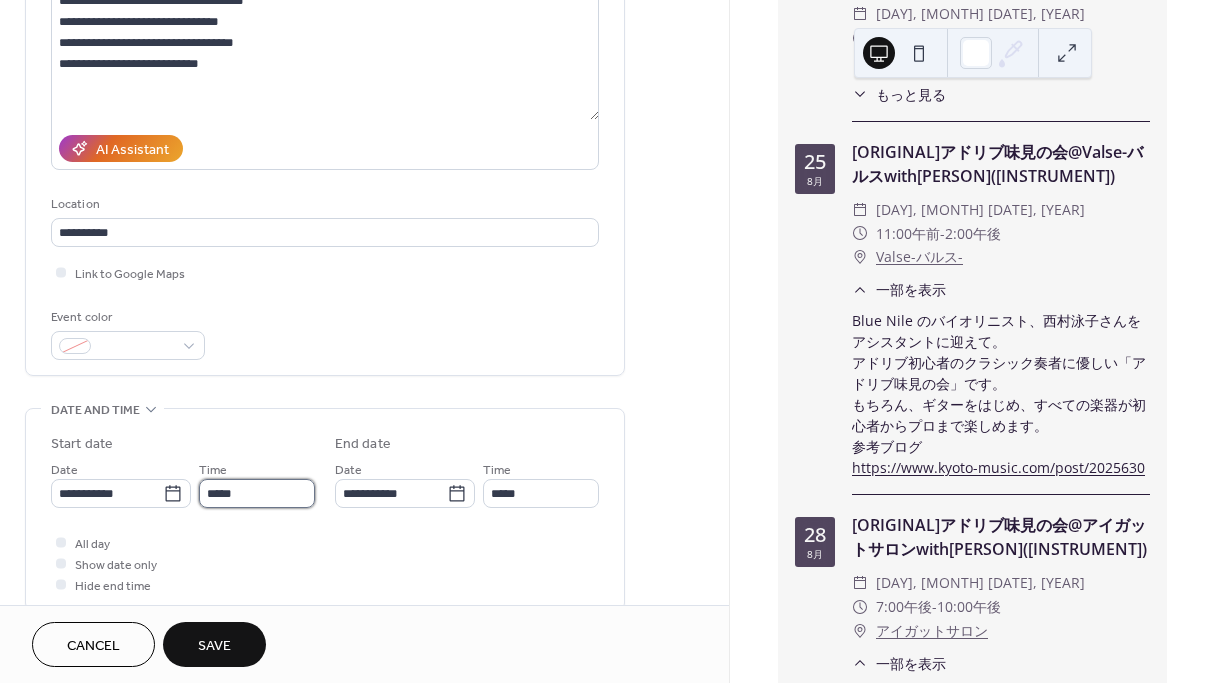 click on "*****" at bounding box center [257, 493] 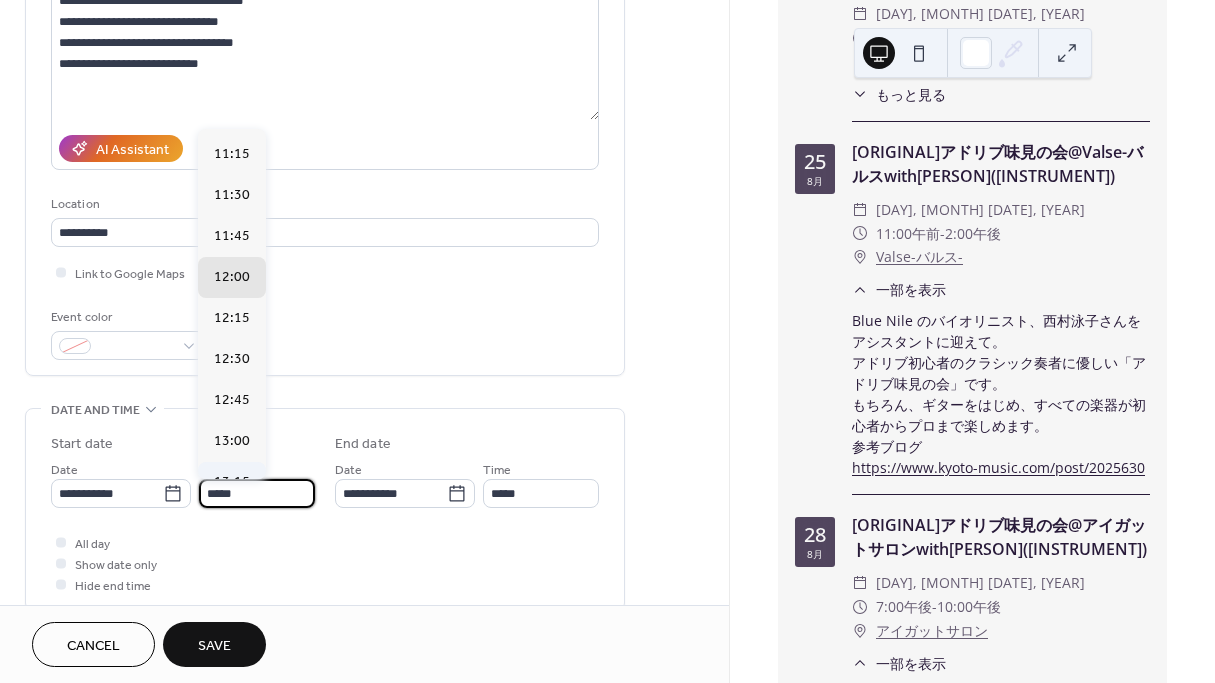 scroll, scrollTop: 1815, scrollLeft: 0, axis: vertical 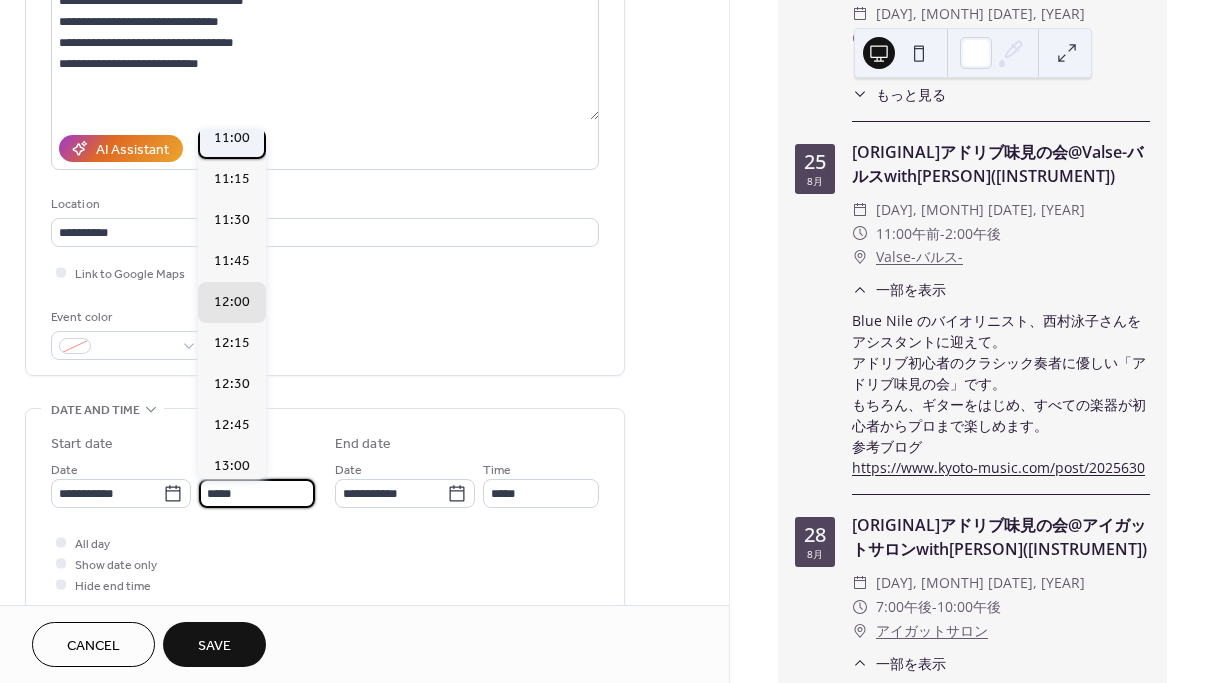 click on "11:00" at bounding box center (232, 138) 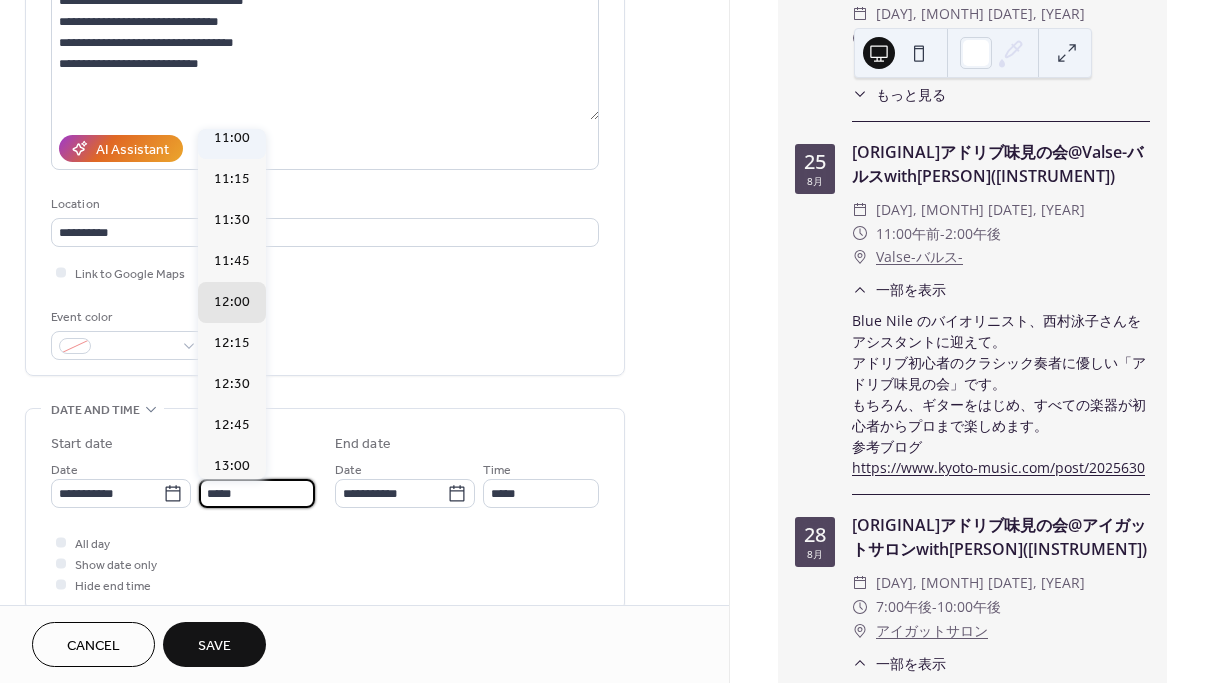 type on "*****" 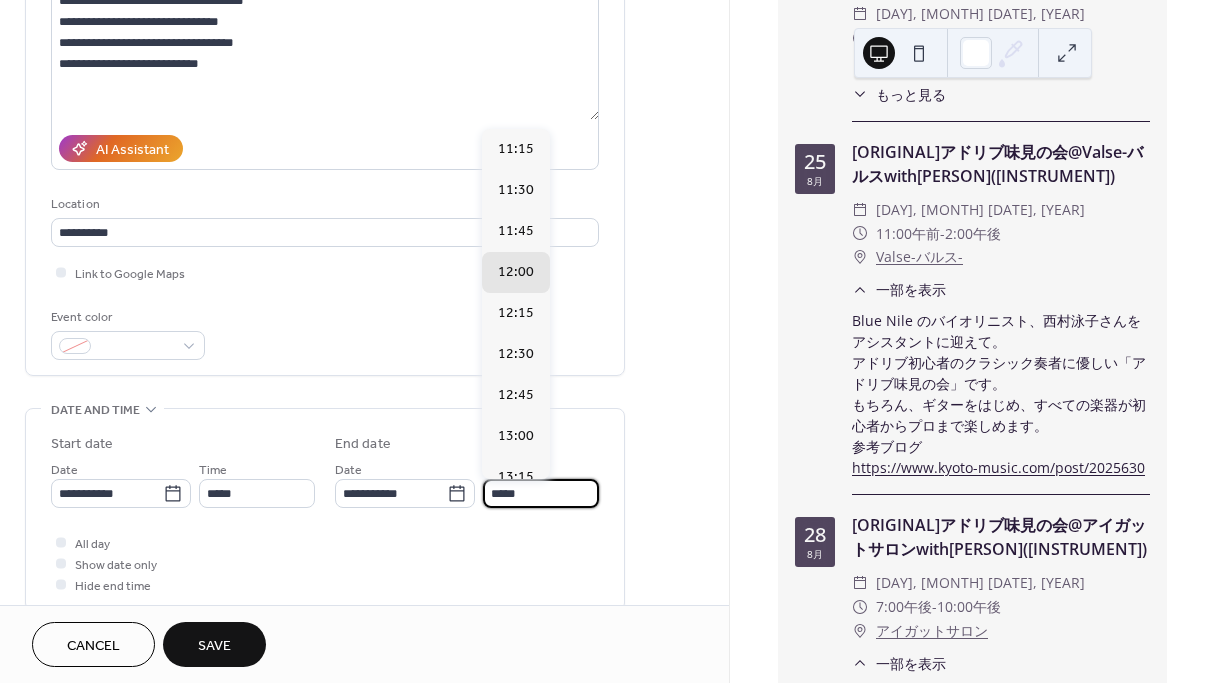 click on "*****" at bounding box center (541, 493) 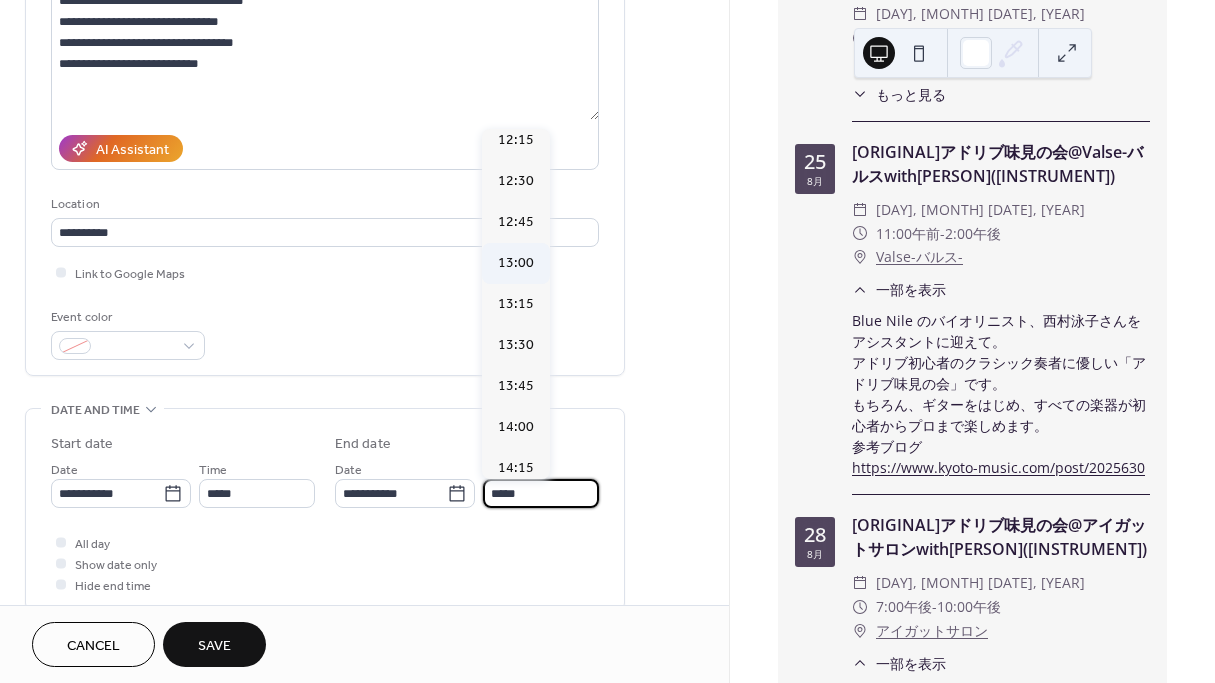 scroll, scrollTop: 189, scrollLeft: 0, axis: vertical 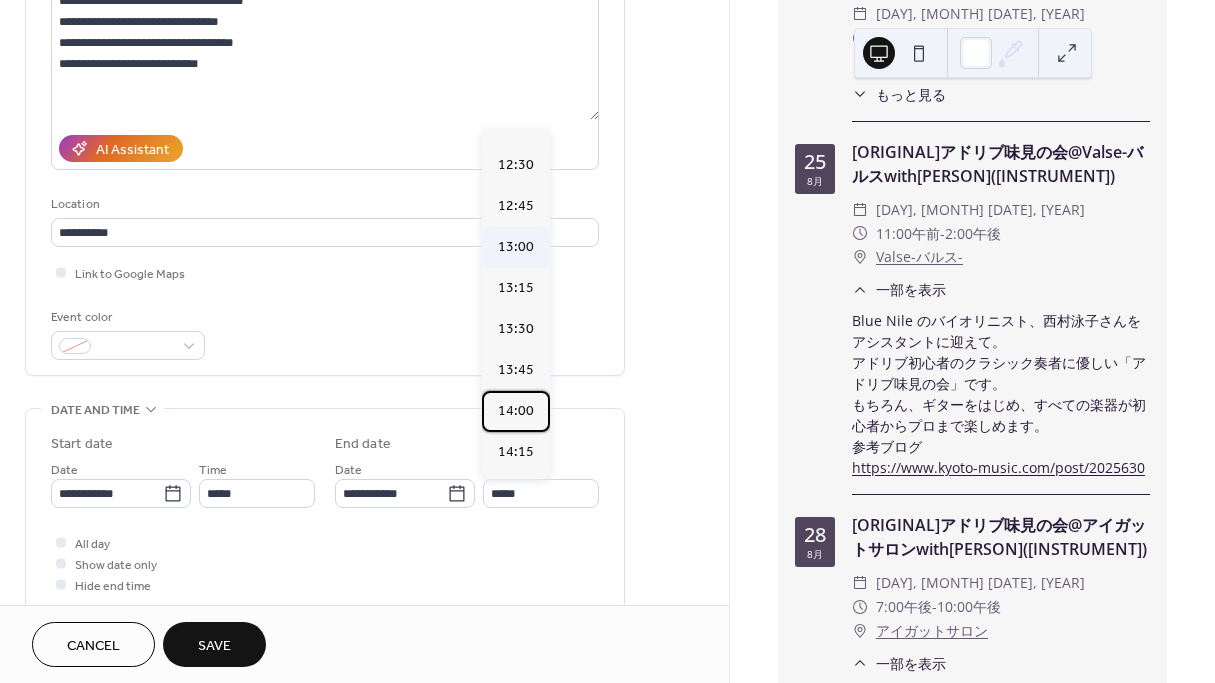 click on "14:00" at bounding box center [516, 411] 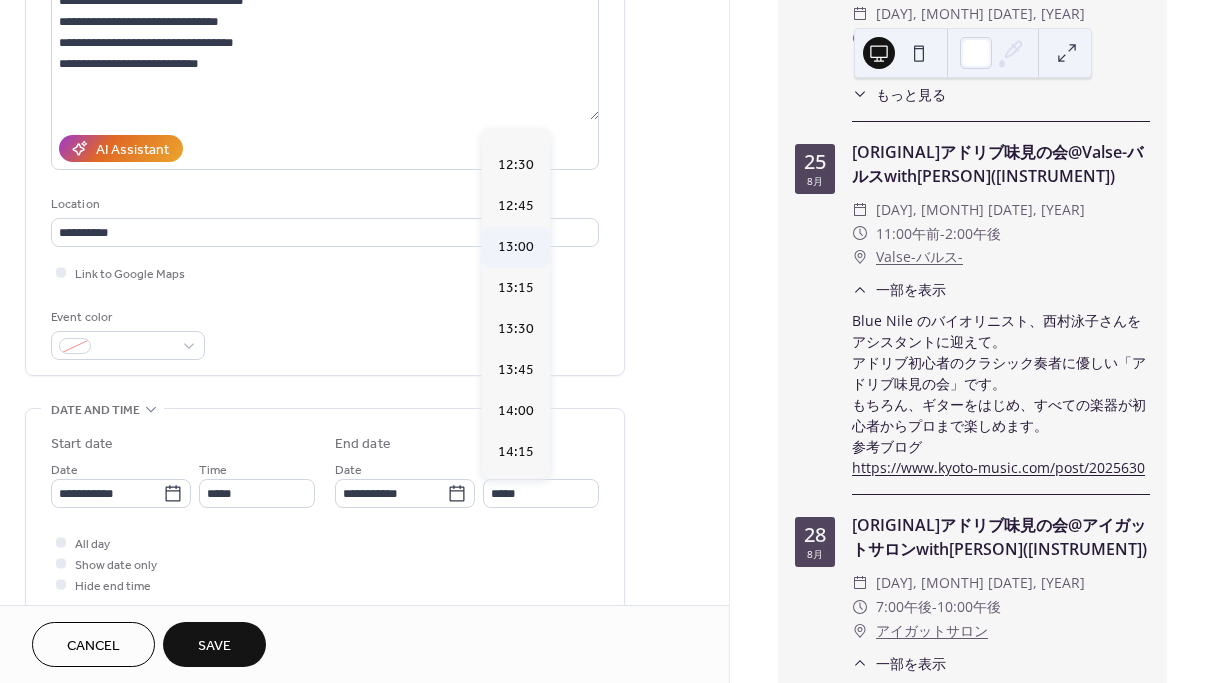 type on "*****" 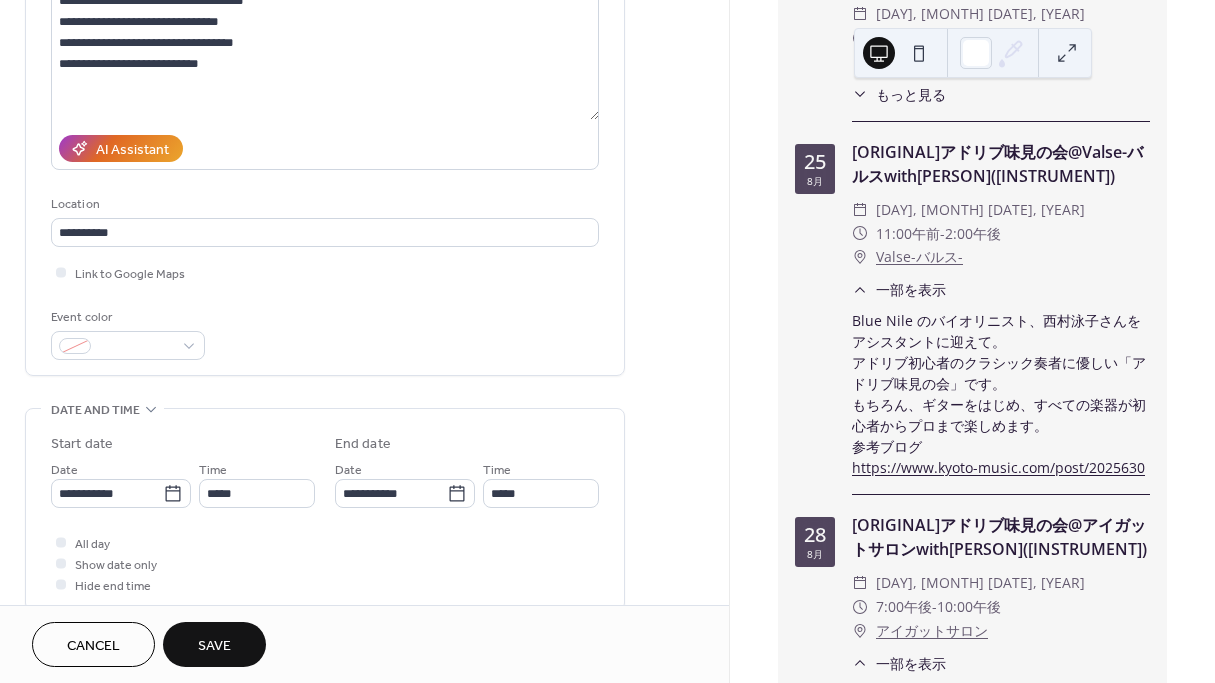 click on "Save" at bounding box center (214, 644) 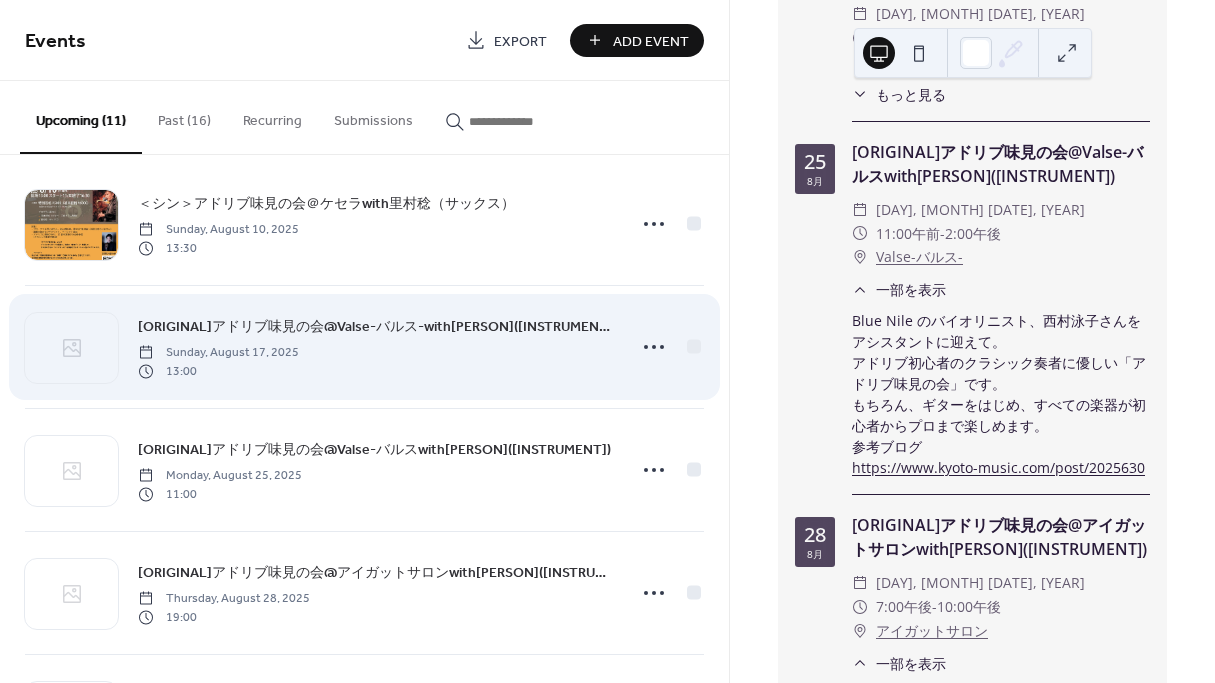 scroll, scrollTop: 31, scrollLeft: 0, axis: vertical 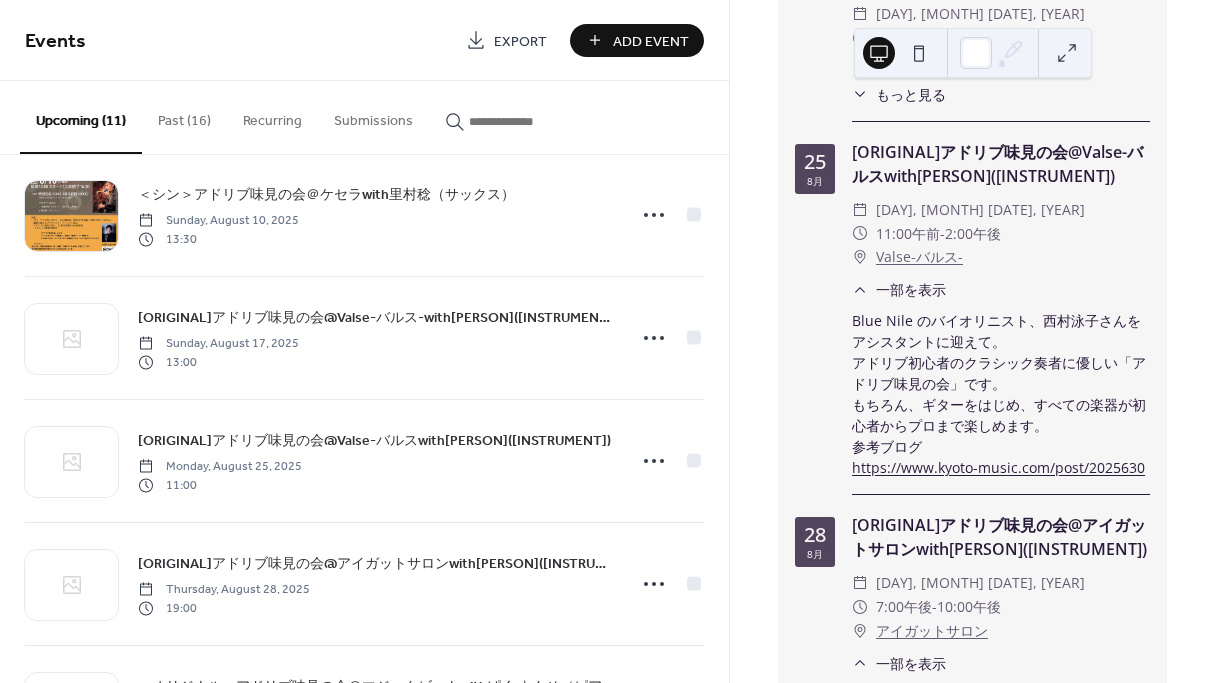 click on "Add Event" at bounding box center [651, 41] 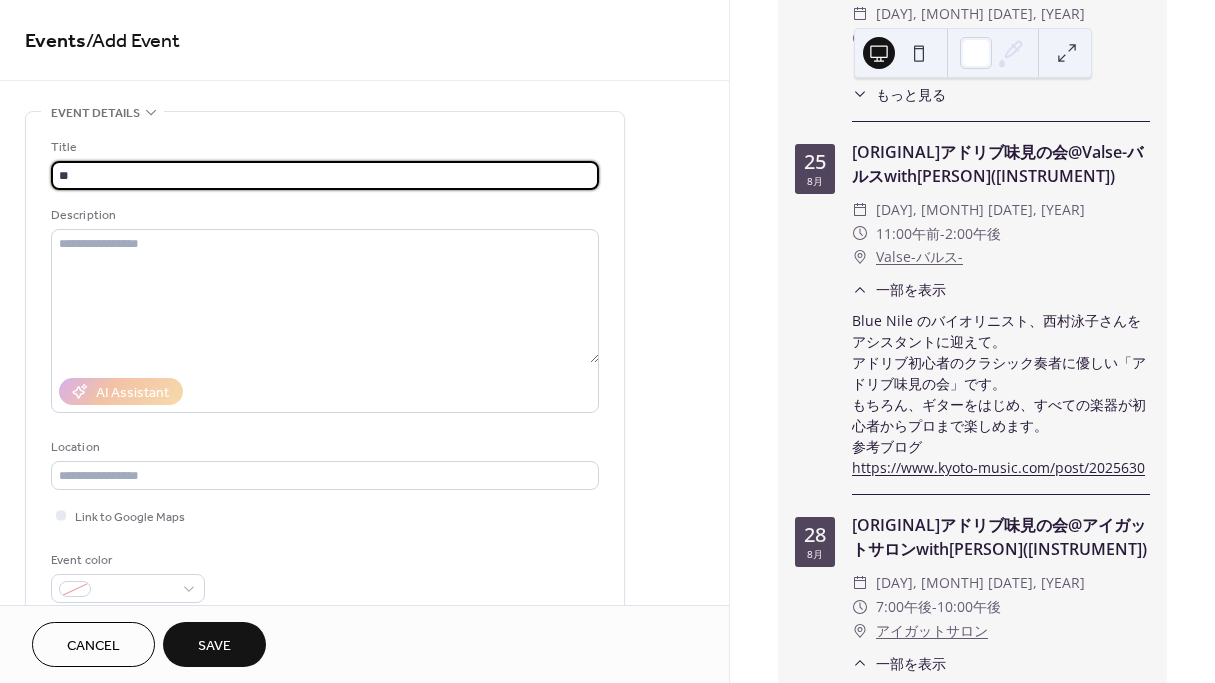 type on "*" 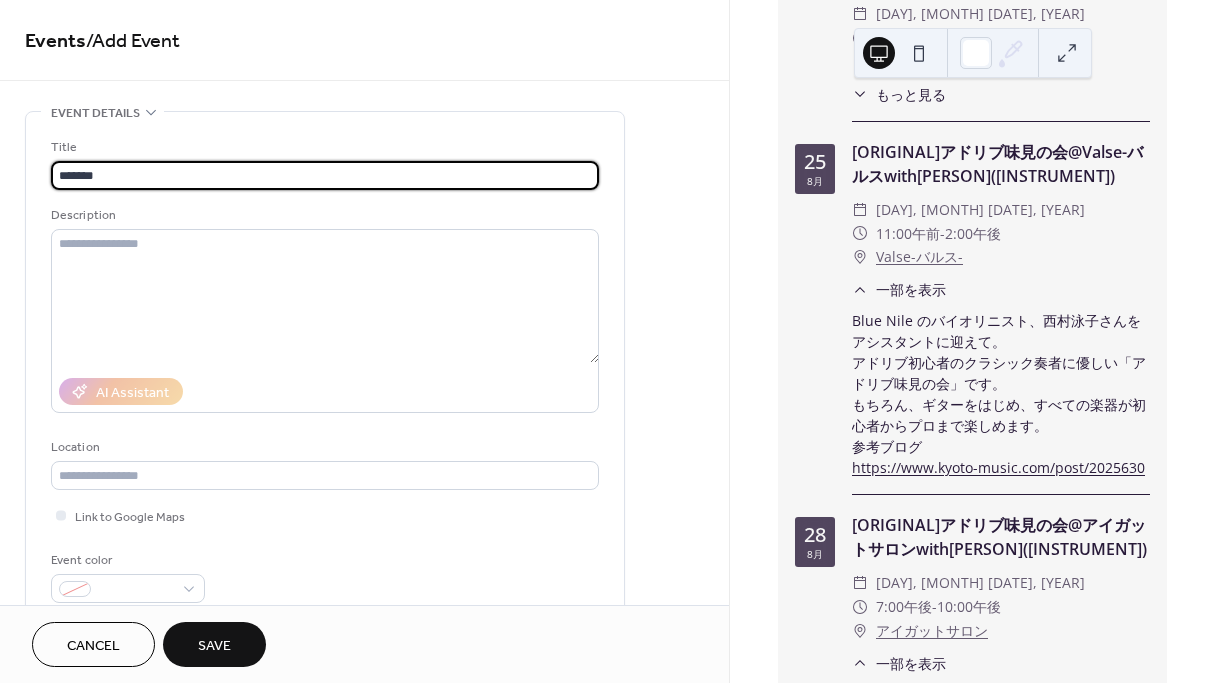 scroll, scrollTop: 0, scrollLeft: 0, axis: both 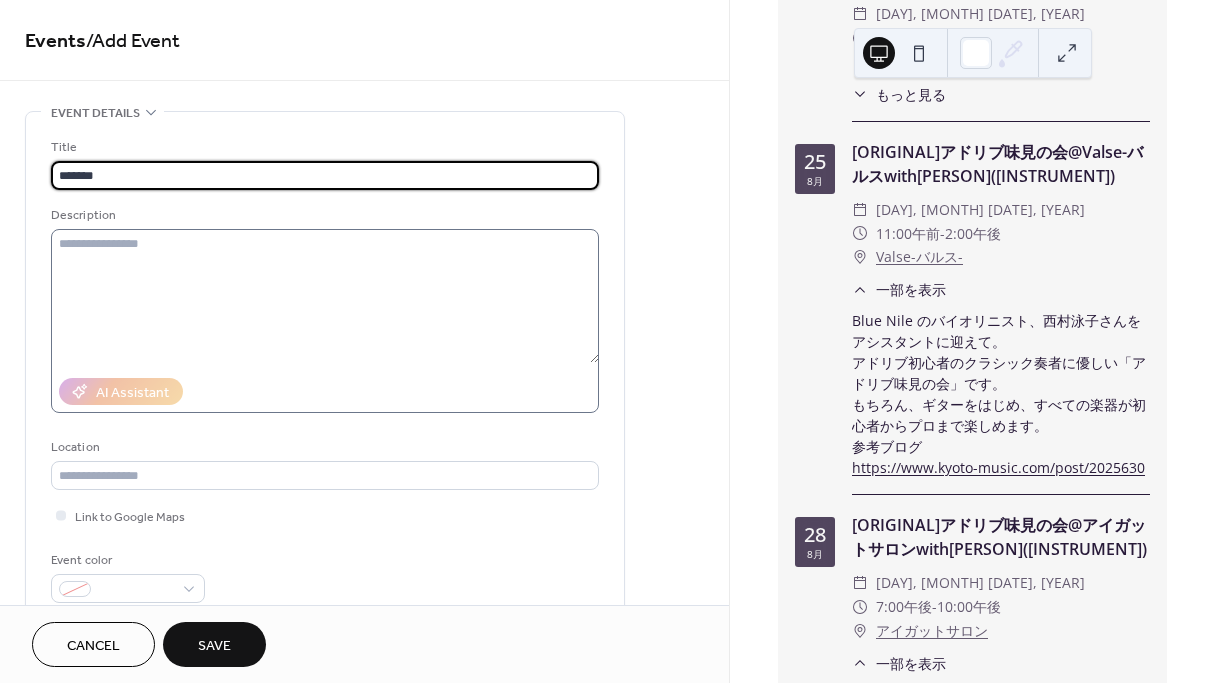 type on "*******" 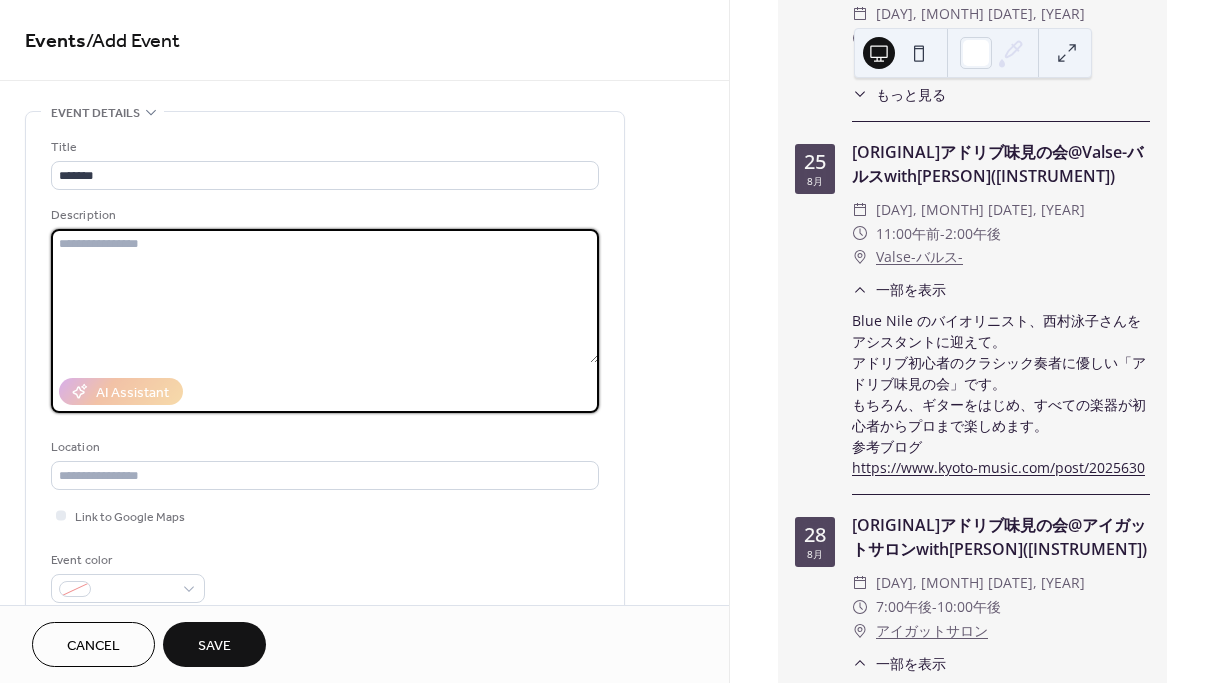 click at bounding box center [325, 296] 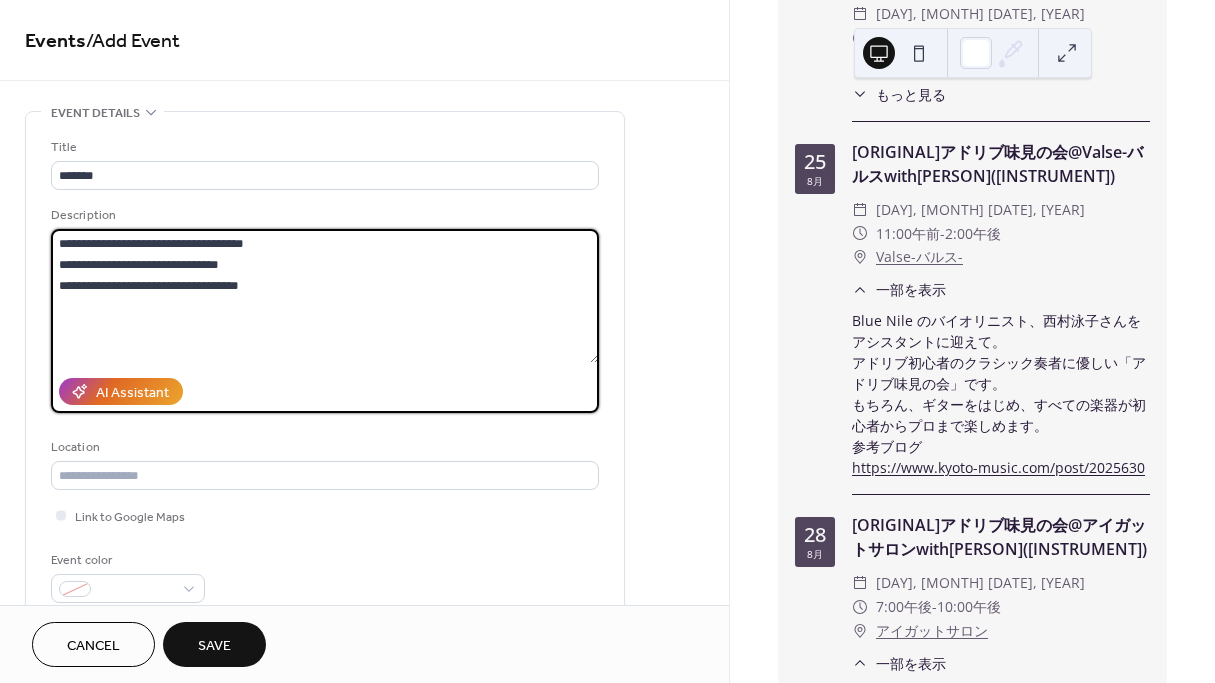 type on "**********" 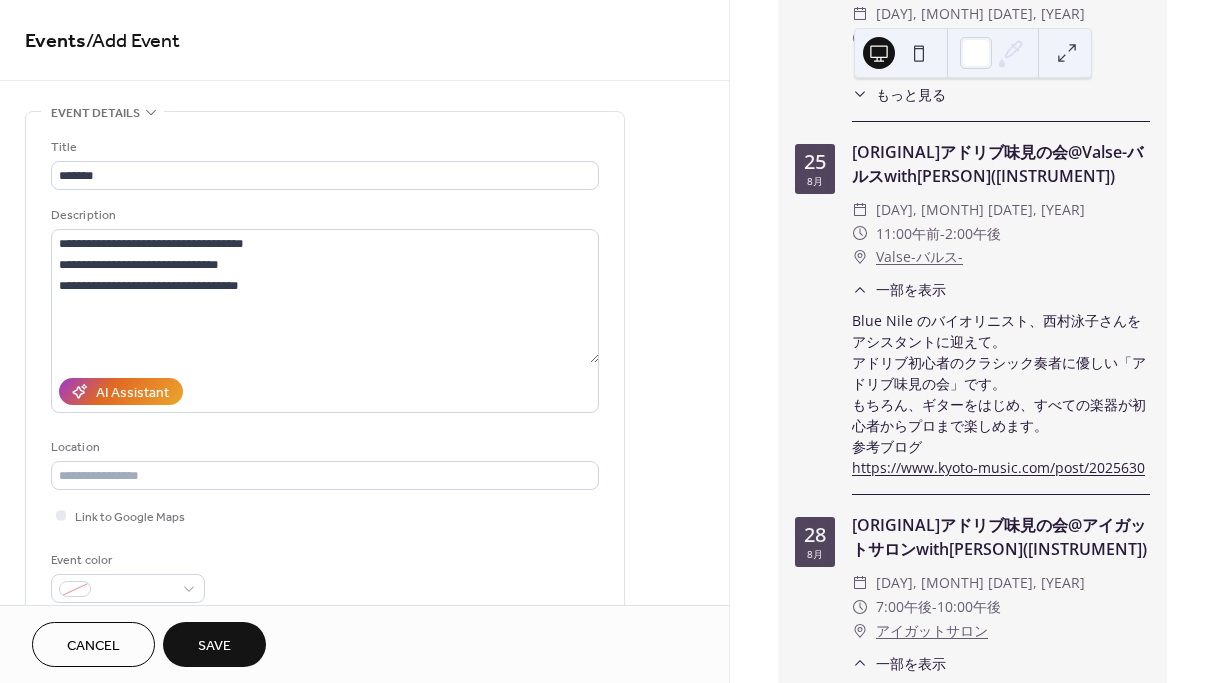 click on "[ORIGINAL]アドリブ味見の会@Valse-バルスwith[PERSON]([INSTRUMENT])" at bounding box center [1001, 164] 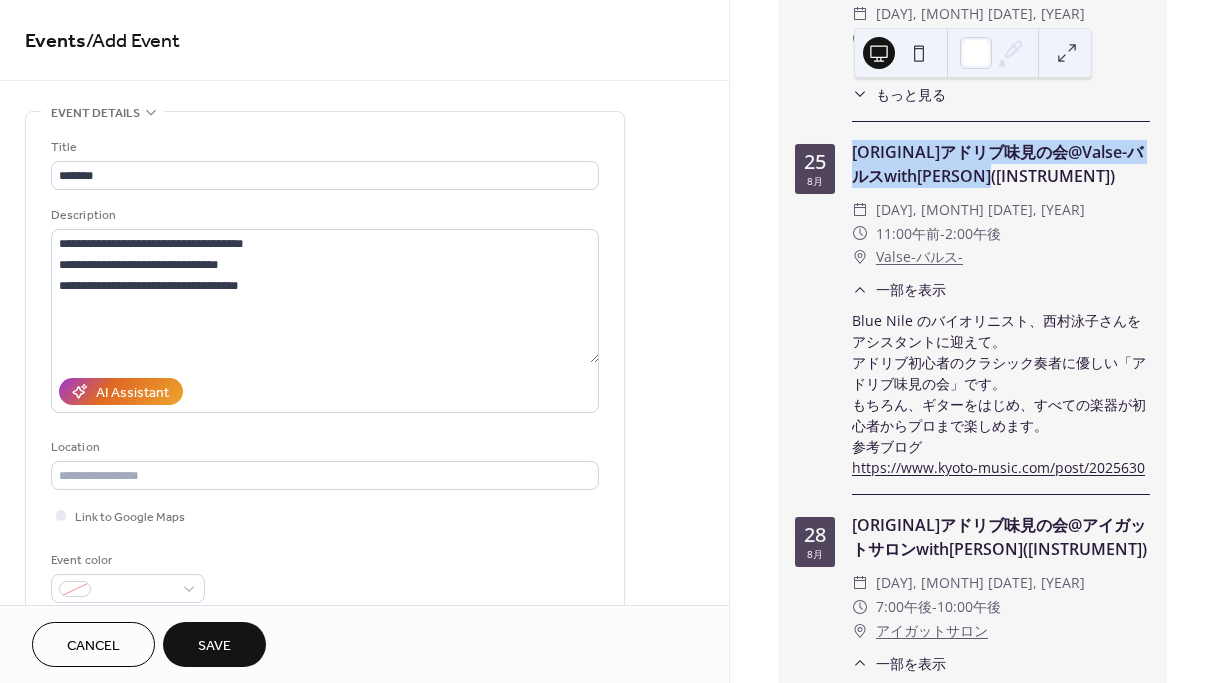 drag, startPoint x: 855, startPoint y: 168, endPoint x: 895, endPoint y: 212, distance: 59.464275 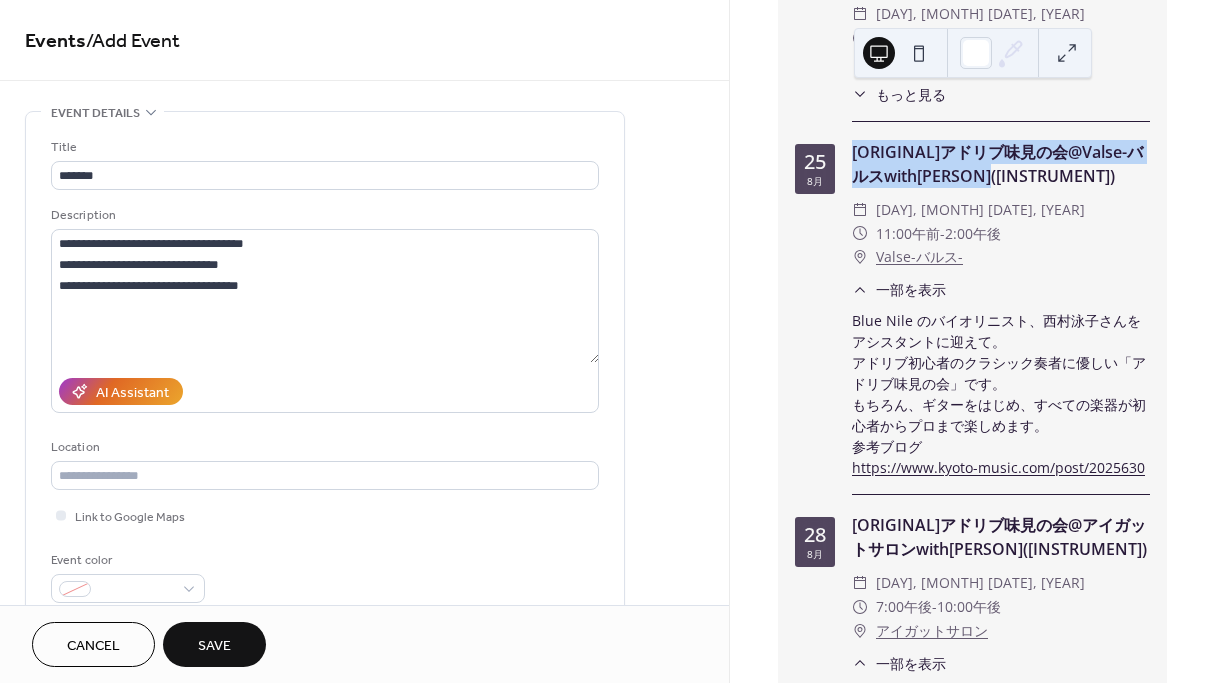 click on "[ORIGINAL]アドリブ味見の会@Valse-バルスwith[PERSON]([INSTRUMENT])" at bounding box center (1001, 164) 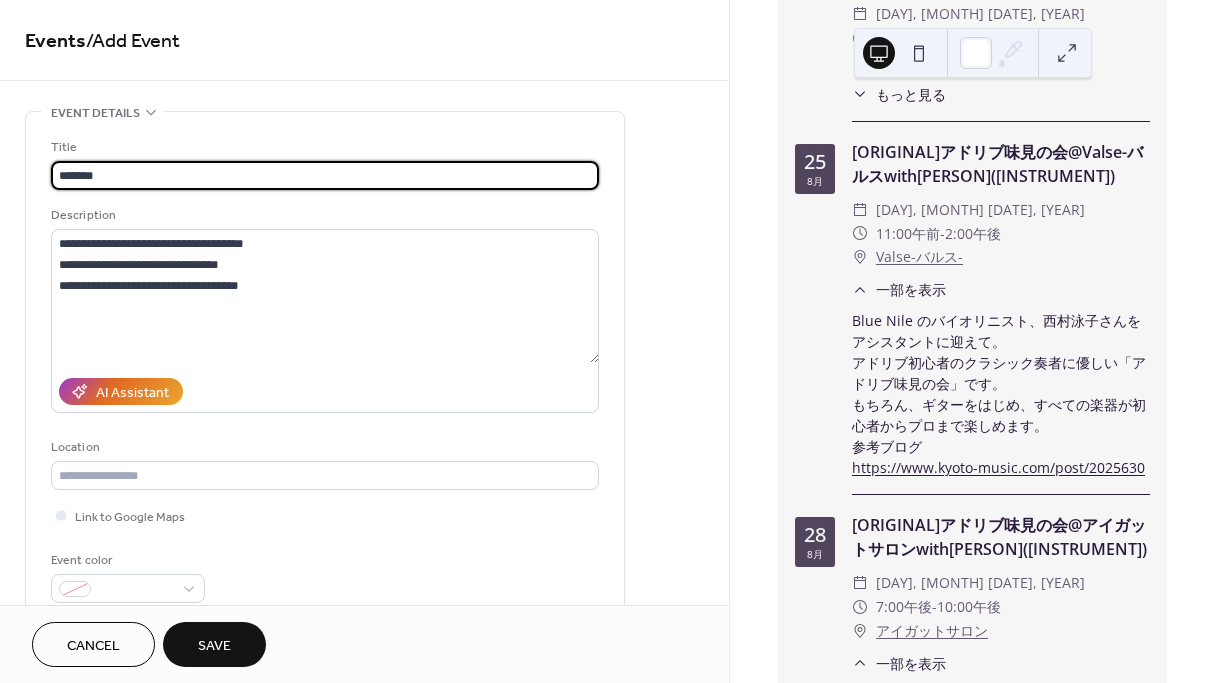 click on "*******" at bounding box center [325, 175] 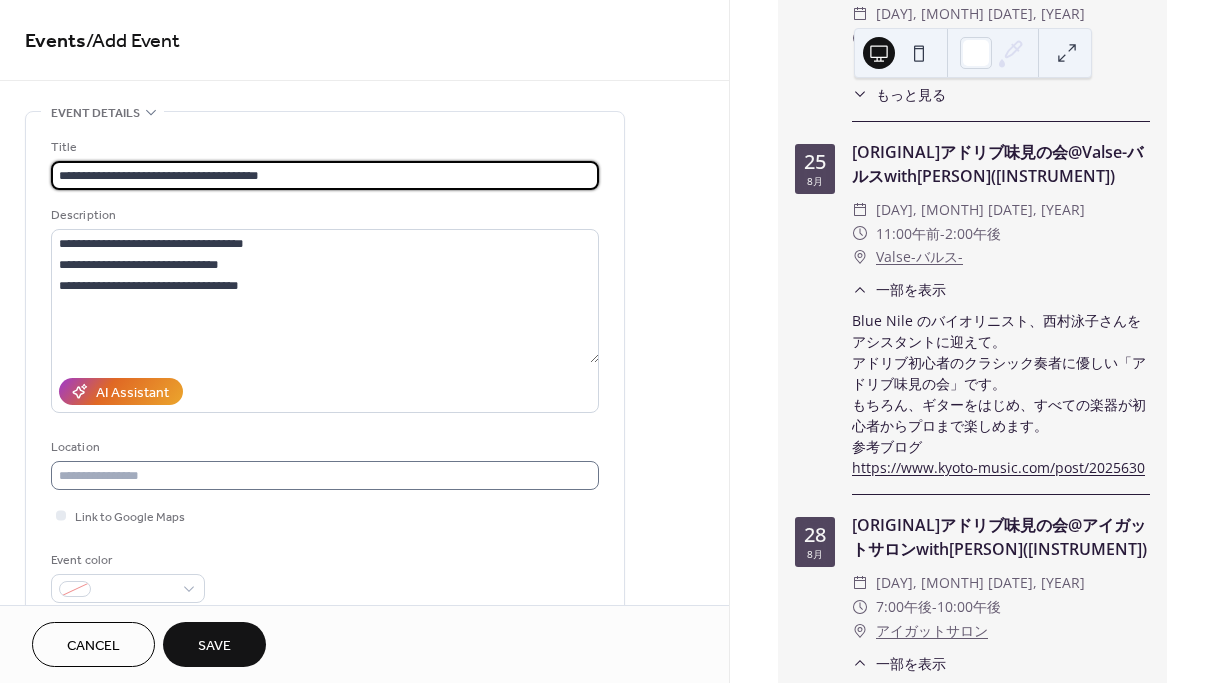 type on "**********" 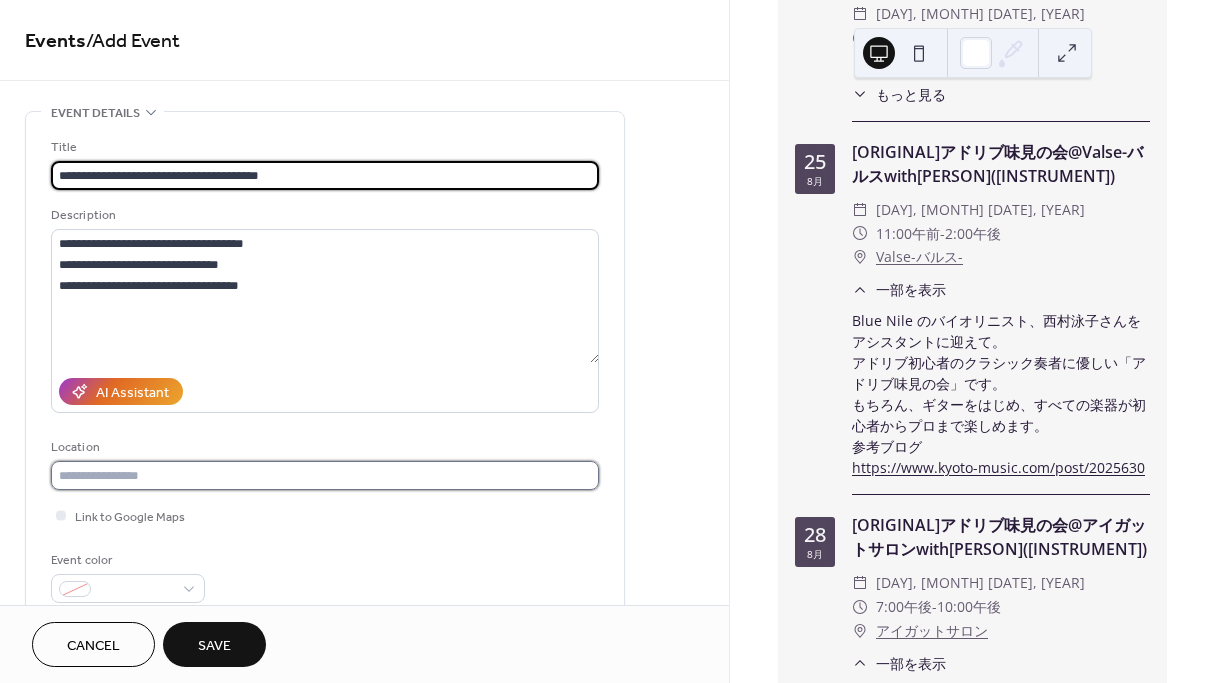 click at bounding box center [325, 475] 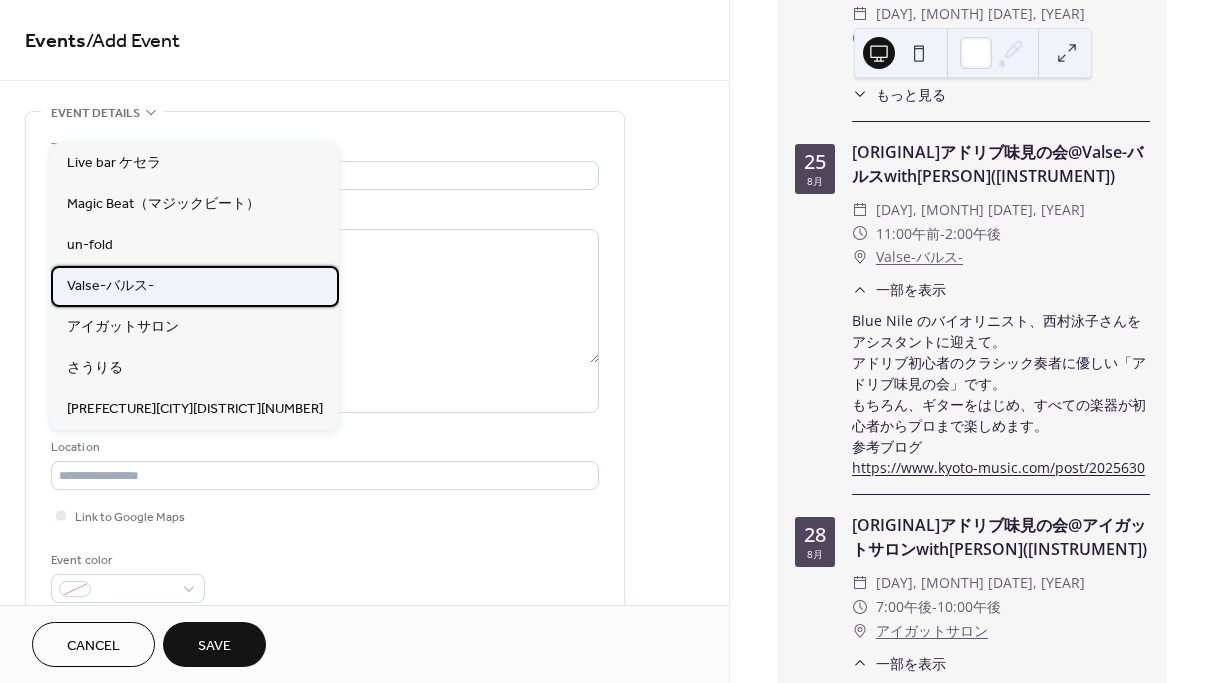 click on "Valse-バルス-" at bounding box center (110, 286) 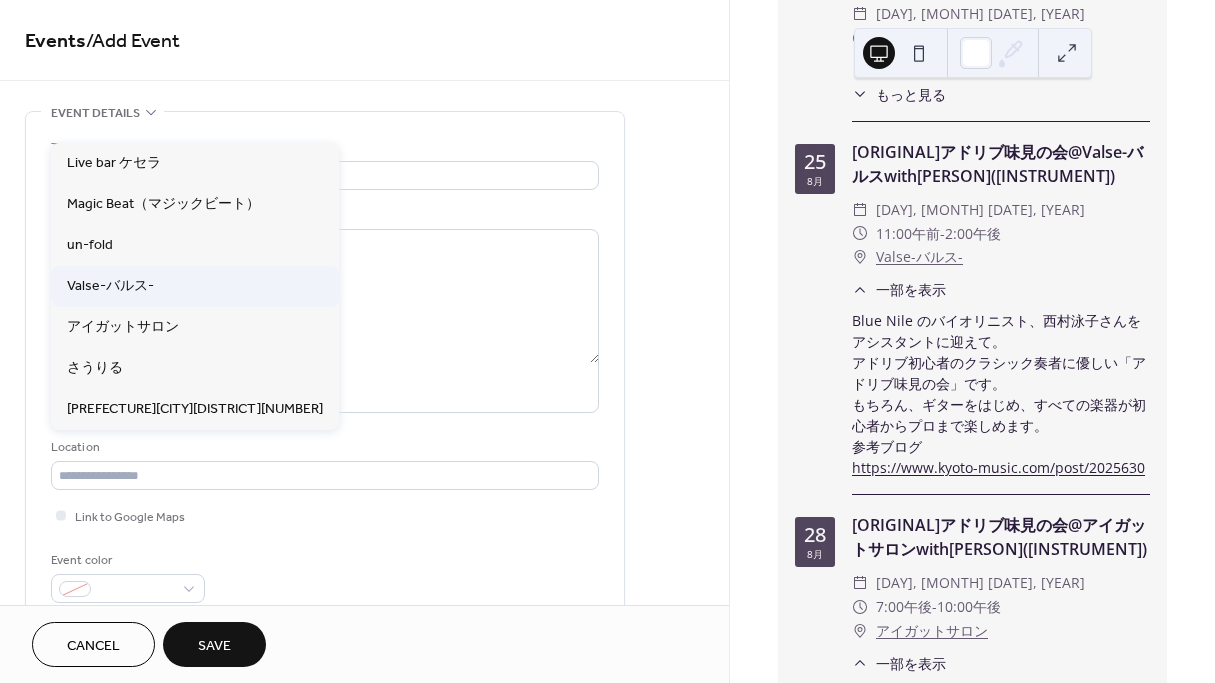 type on "**********" 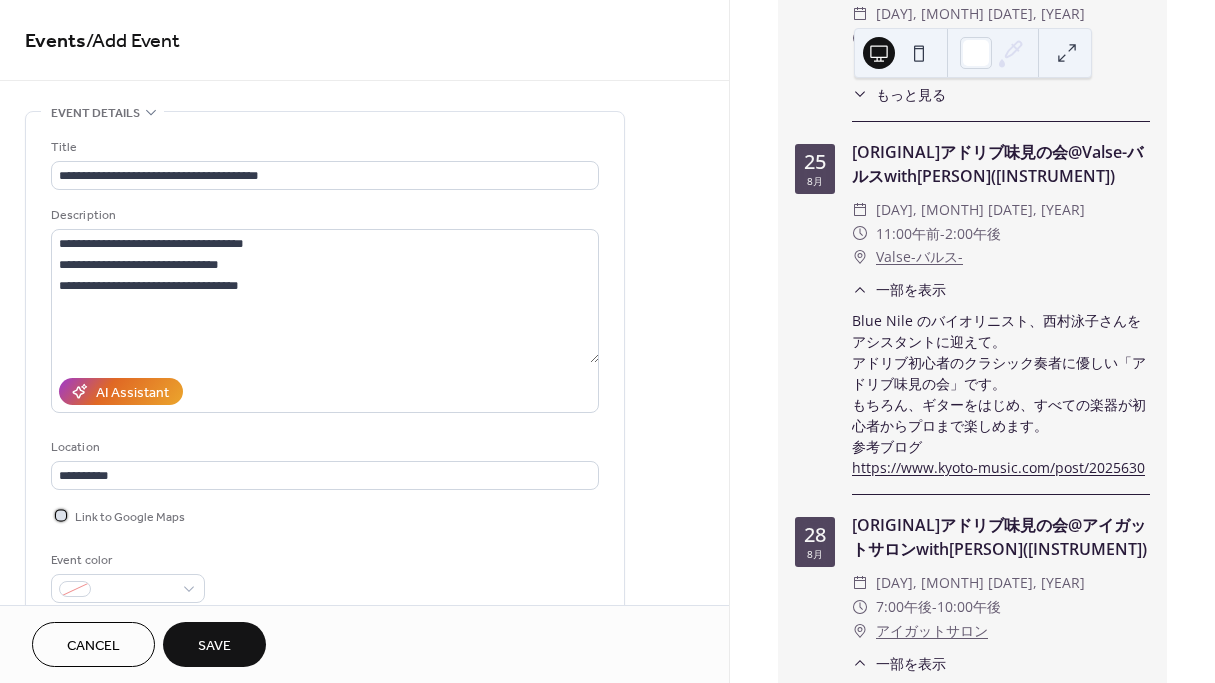 click at bounding box center [61, 515] 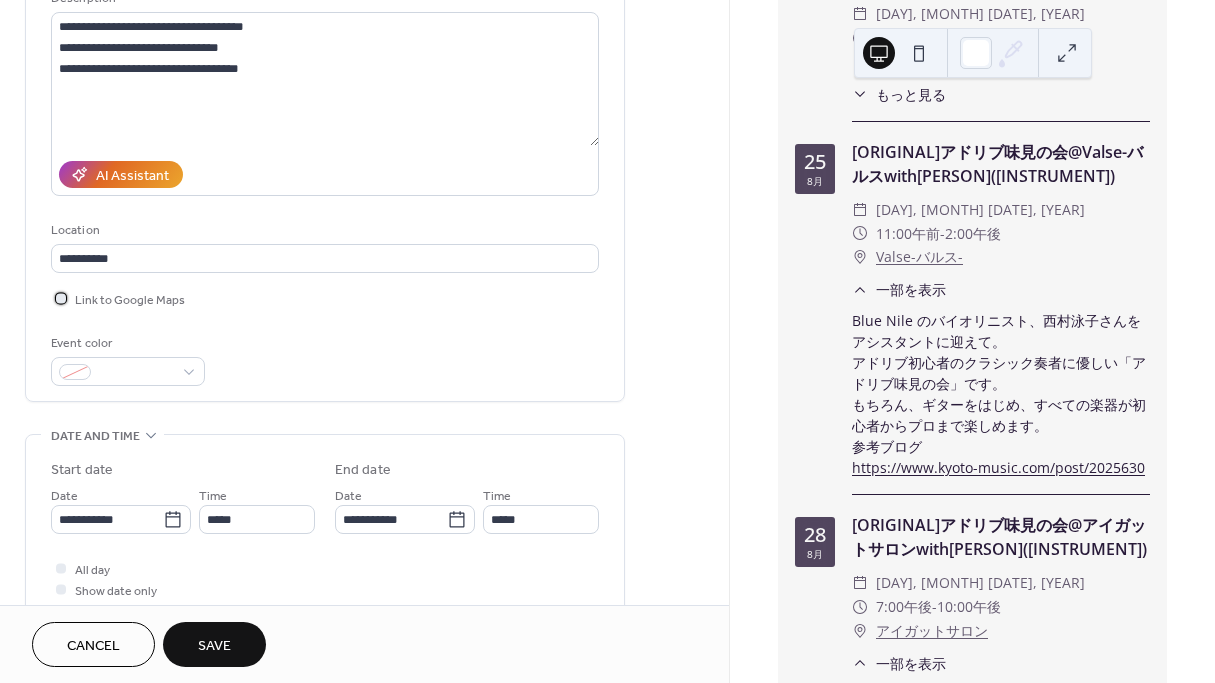 scroll, scrollTop: 220, scrollLeft: 0, axis: vertical 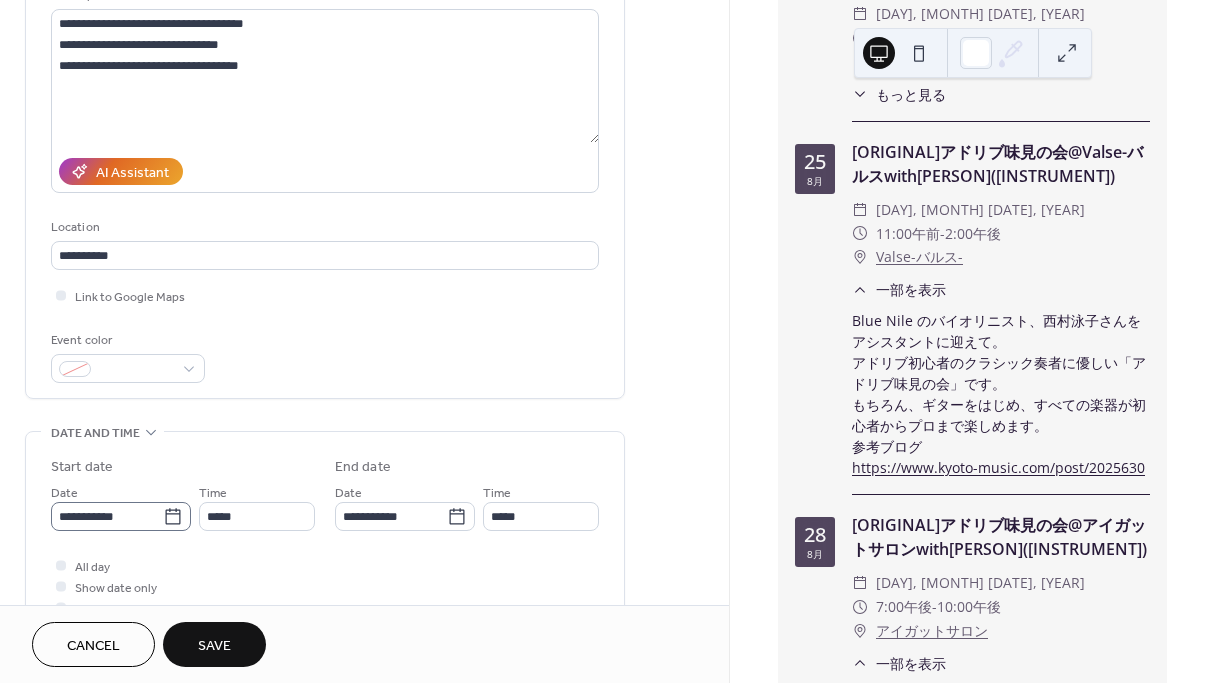 click 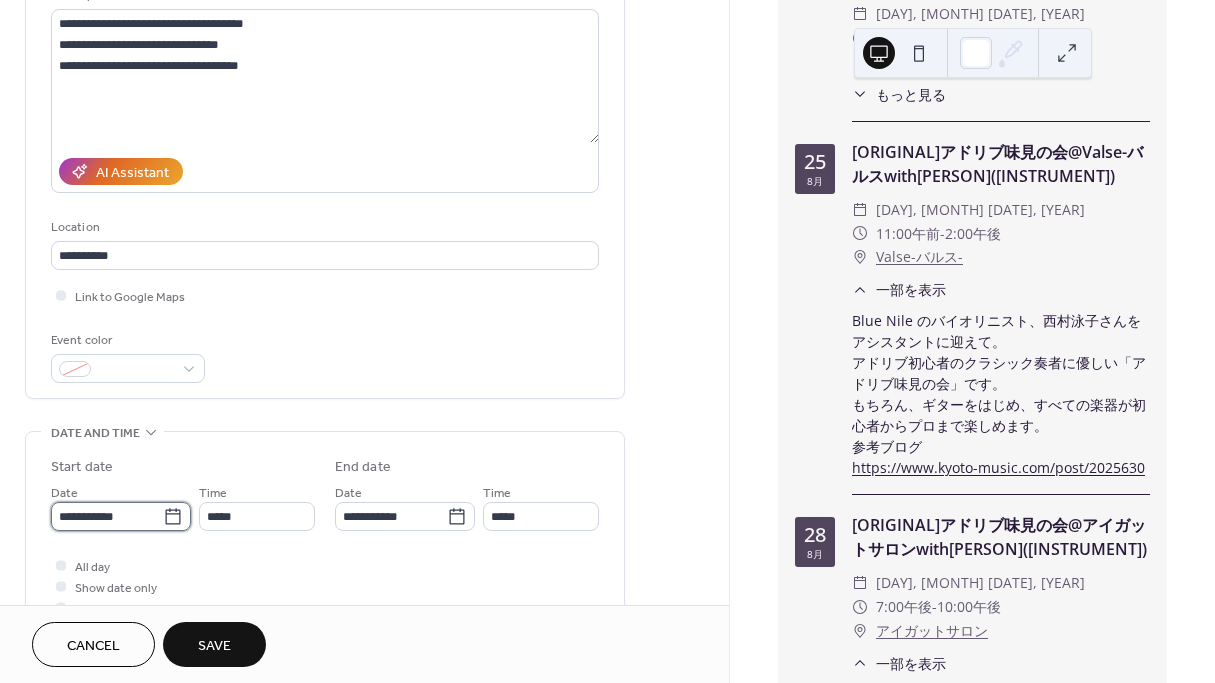 click on "**********" at bounding box center [107, 516] 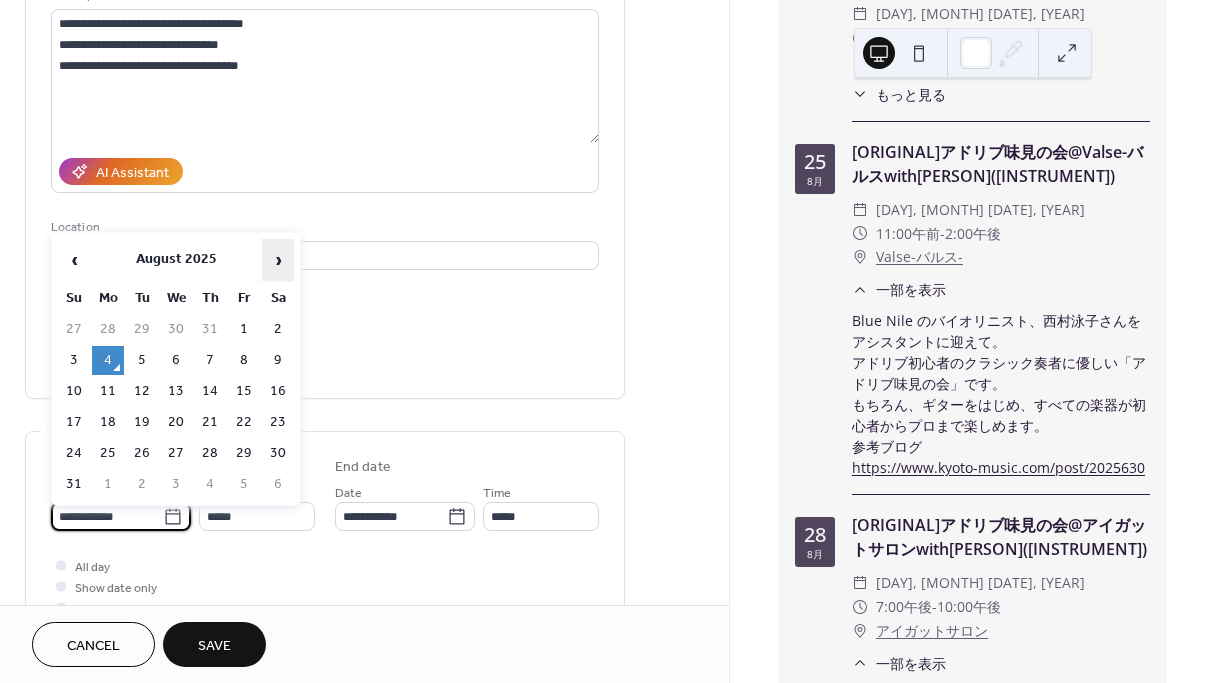 click on "›" at bounding box center [278, 260] 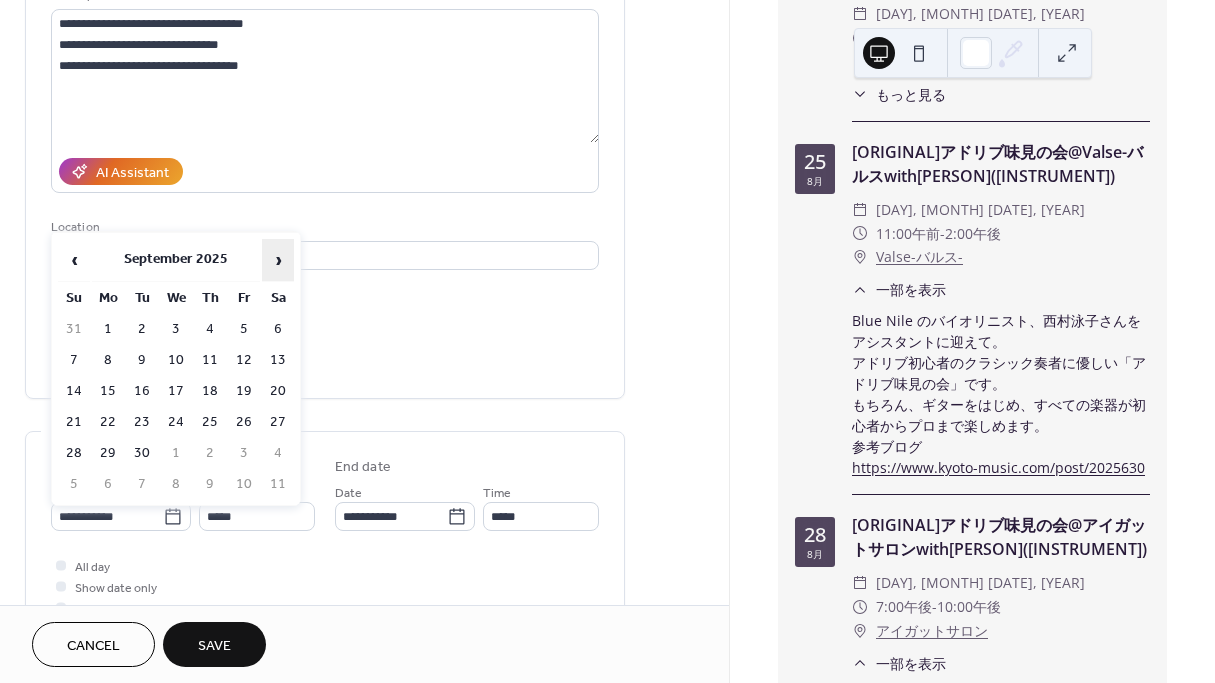click on "›" at bounding box center [278, 260] 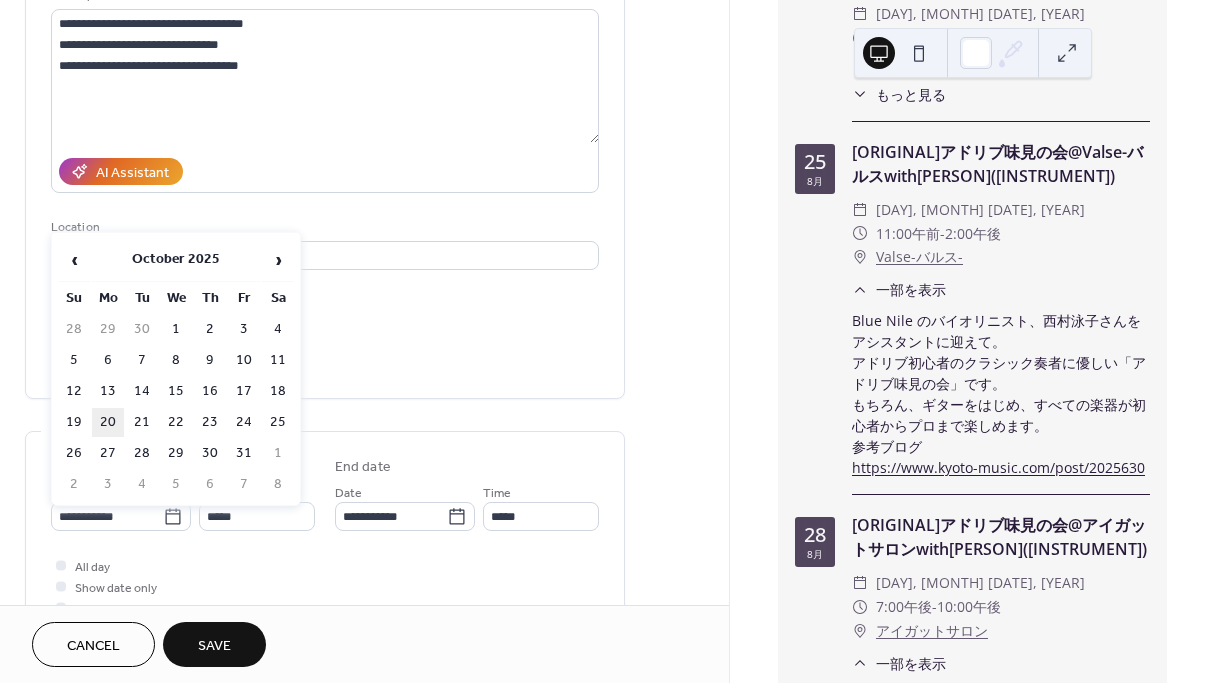 click on "20" at bounding box center [108, 422] 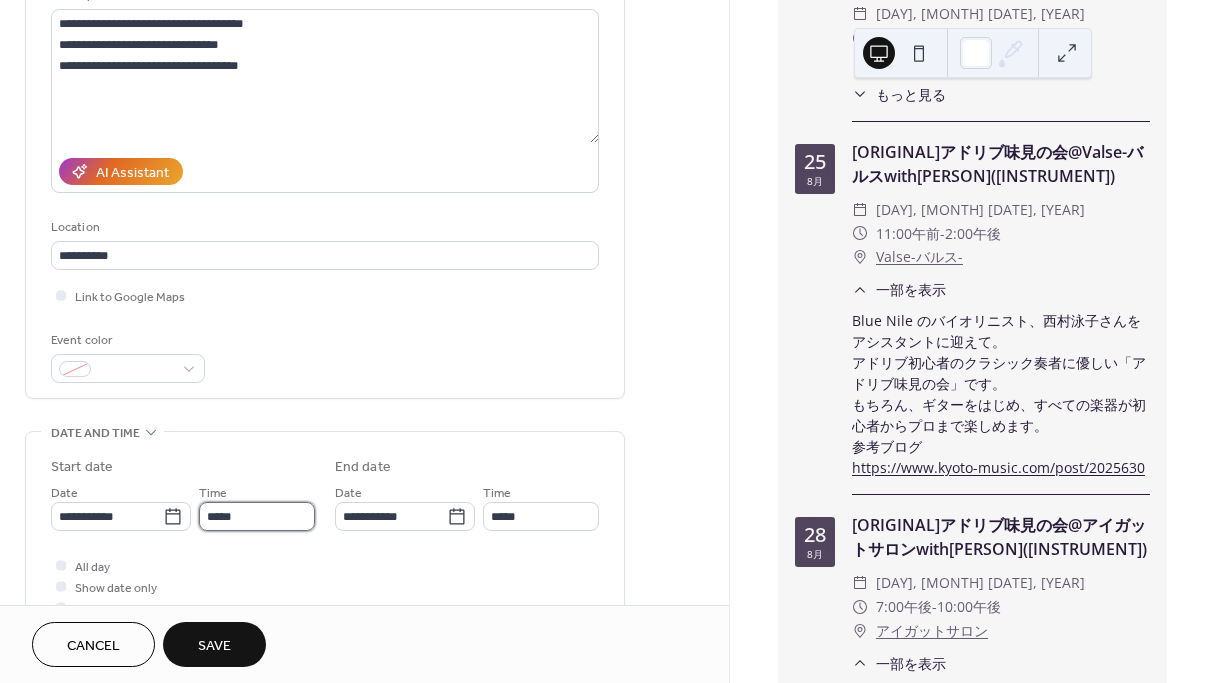 click on "*****" at bounding box center [257, 516] 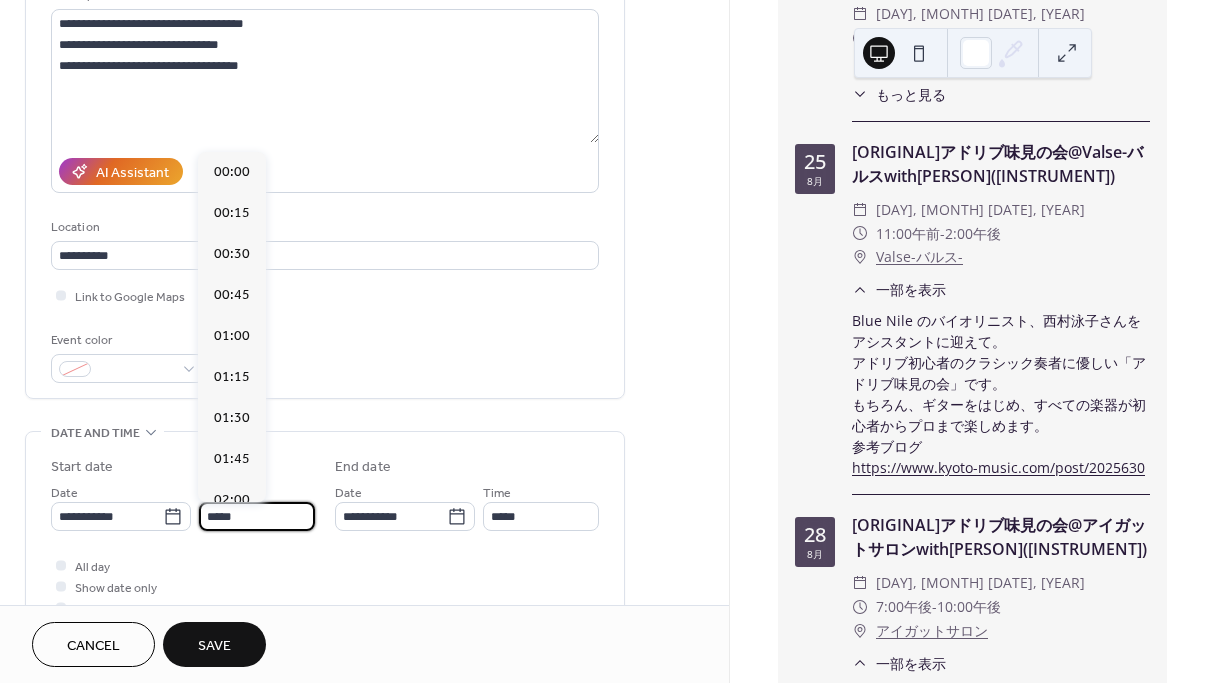 scroll, scrollTop: 2016, scrollLeft: 0, axis: vertical 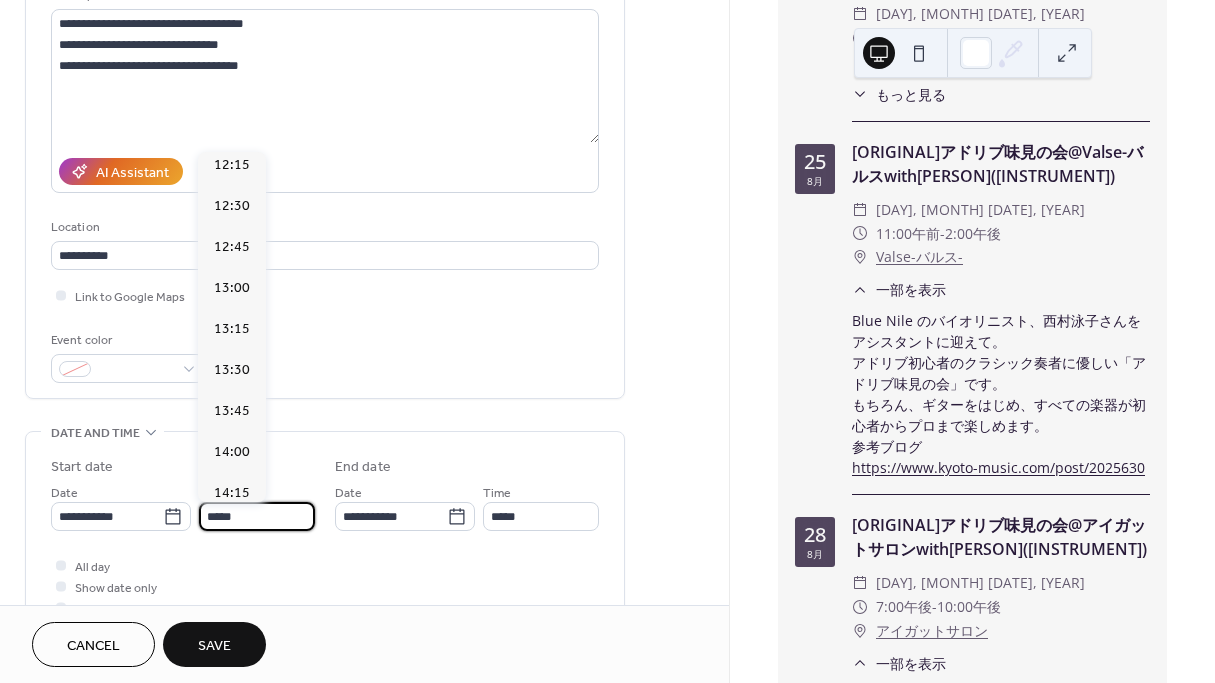 click on "*****" at bounding box center [257, 516] 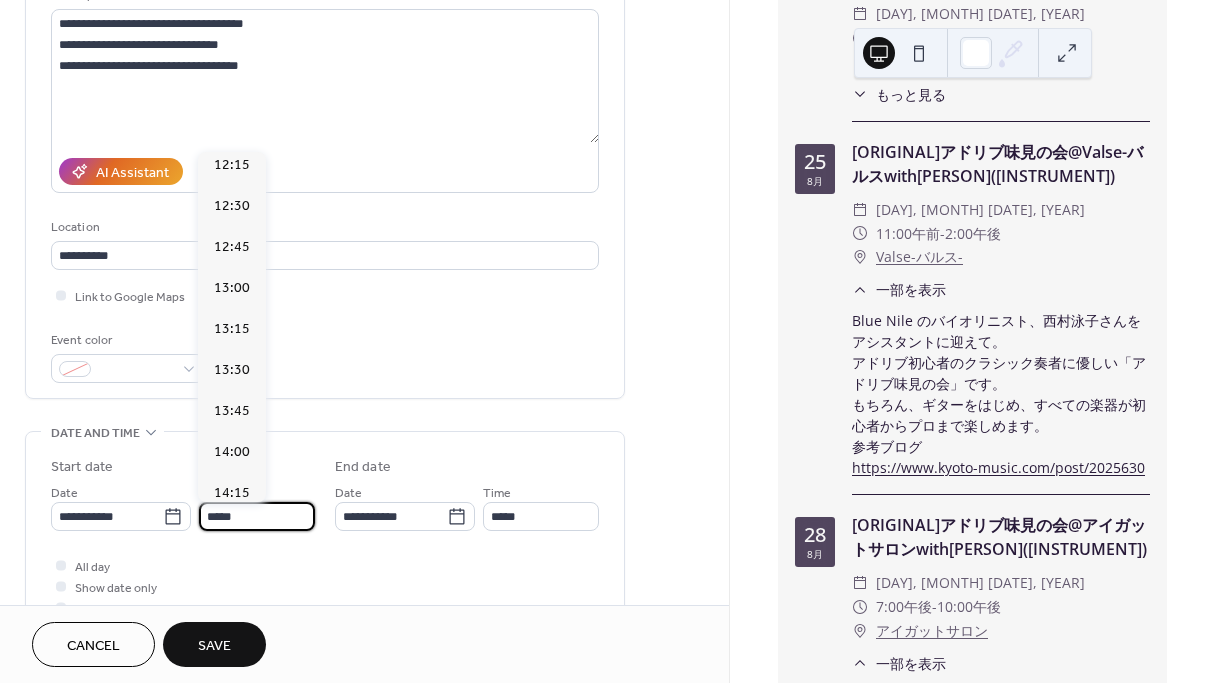 drag, startPoint x: 251, startPoint y: 517, endPoint x: 205, endPoint y: 511, distance: 46.389652 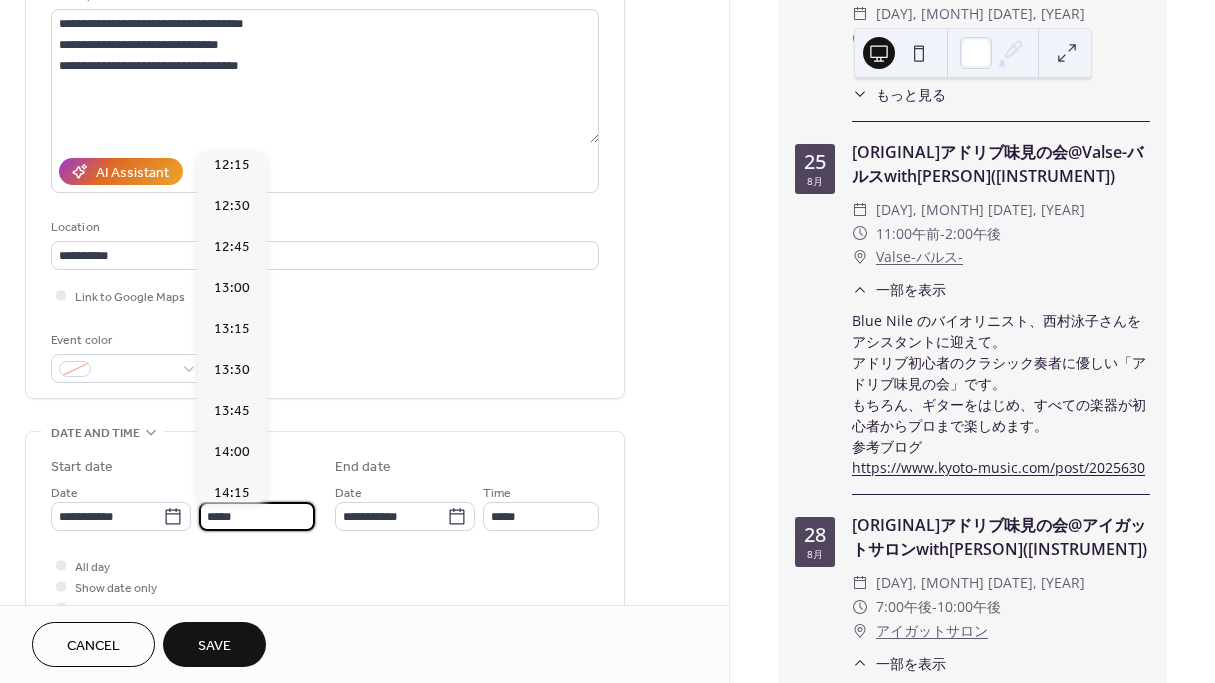 click on "*****" at bounding box center [257, 516] 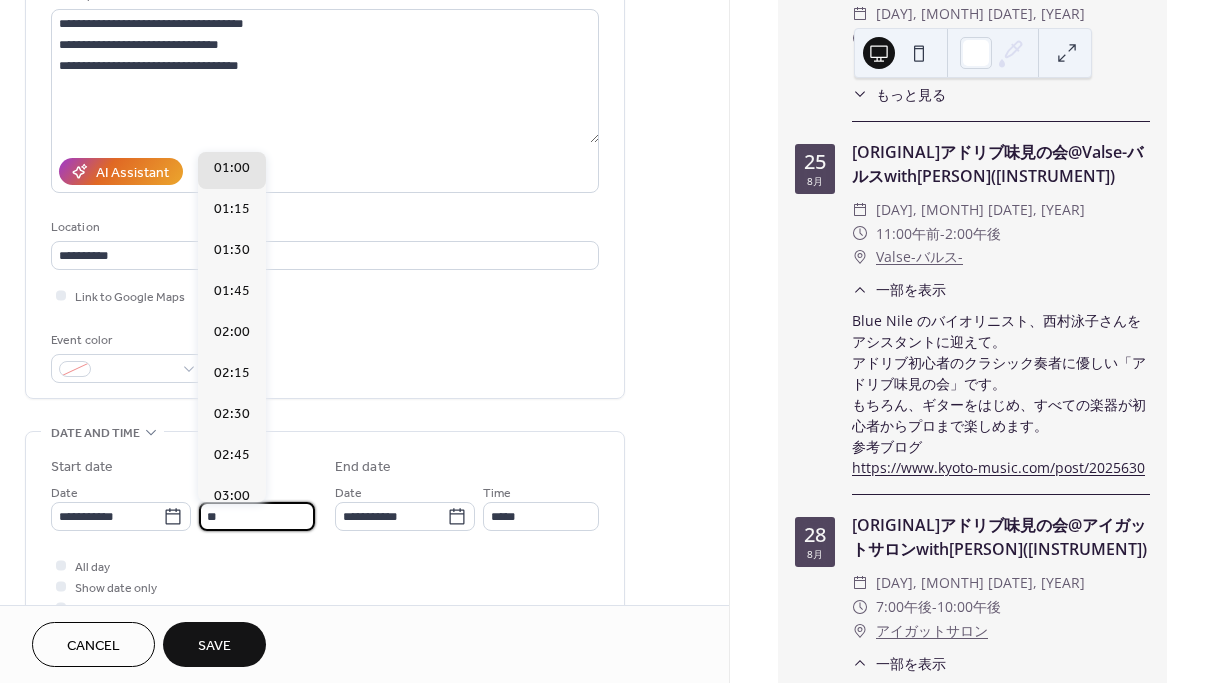 scroll, scrollTop: 1848, scrollLeft: 0, axis: vertical 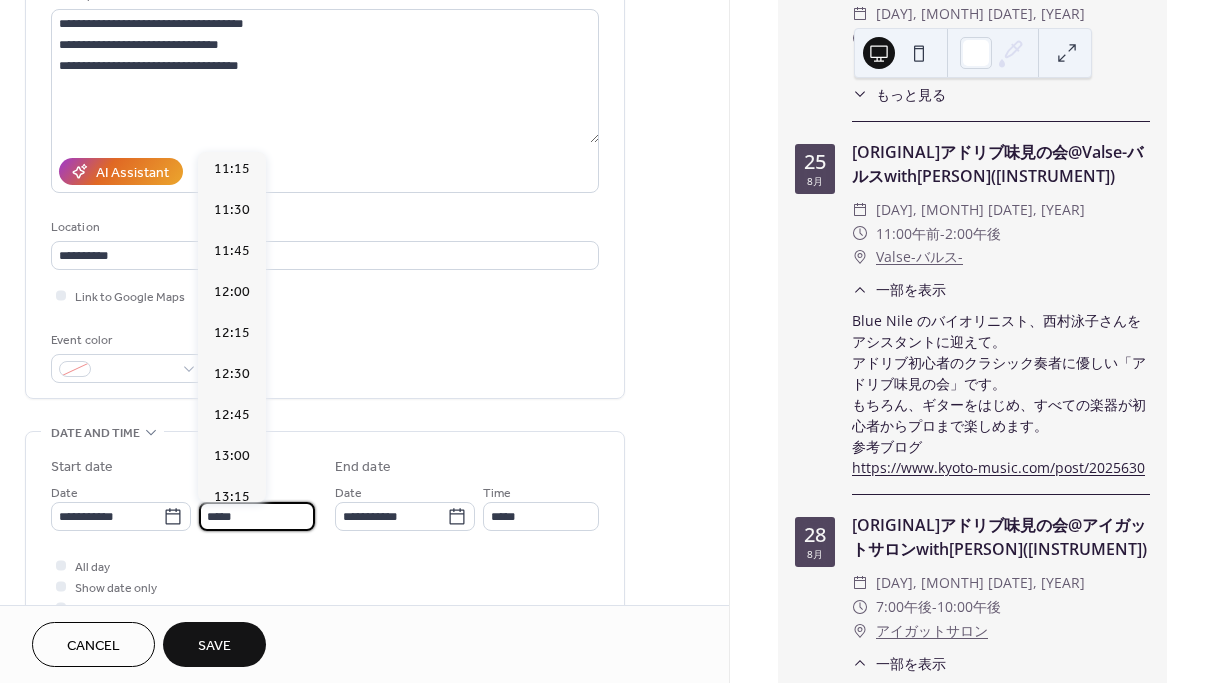 type on "*****" 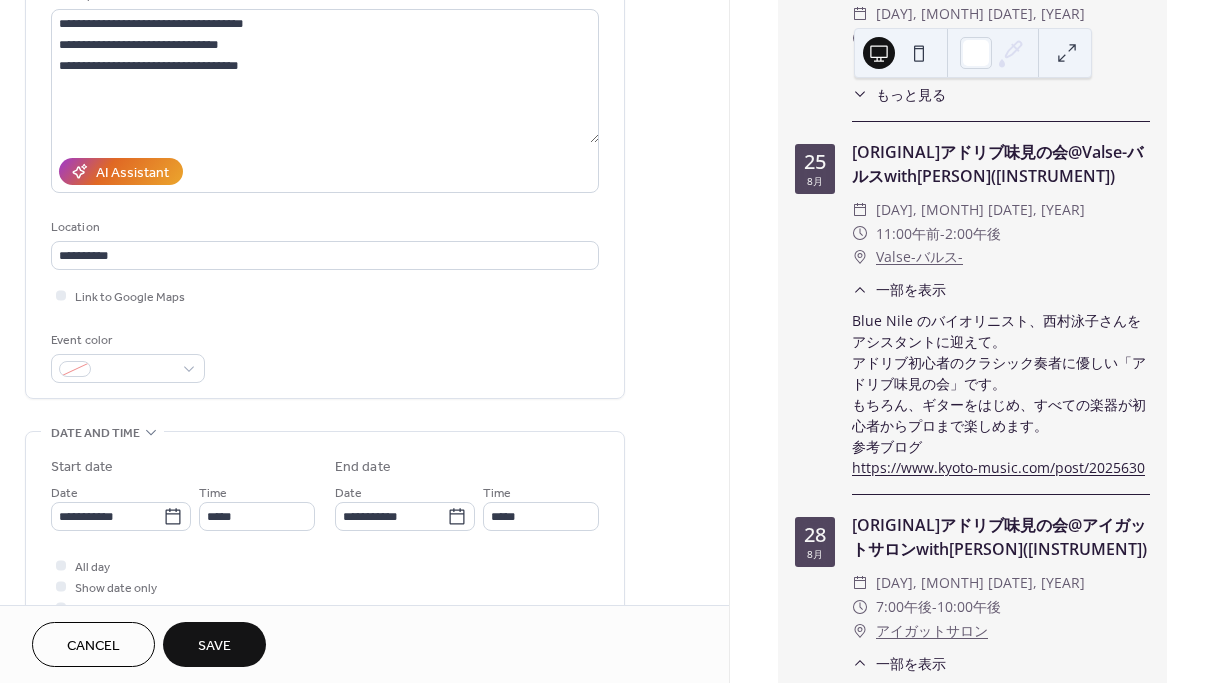 click on "**********" at bounding box center (325, 532) 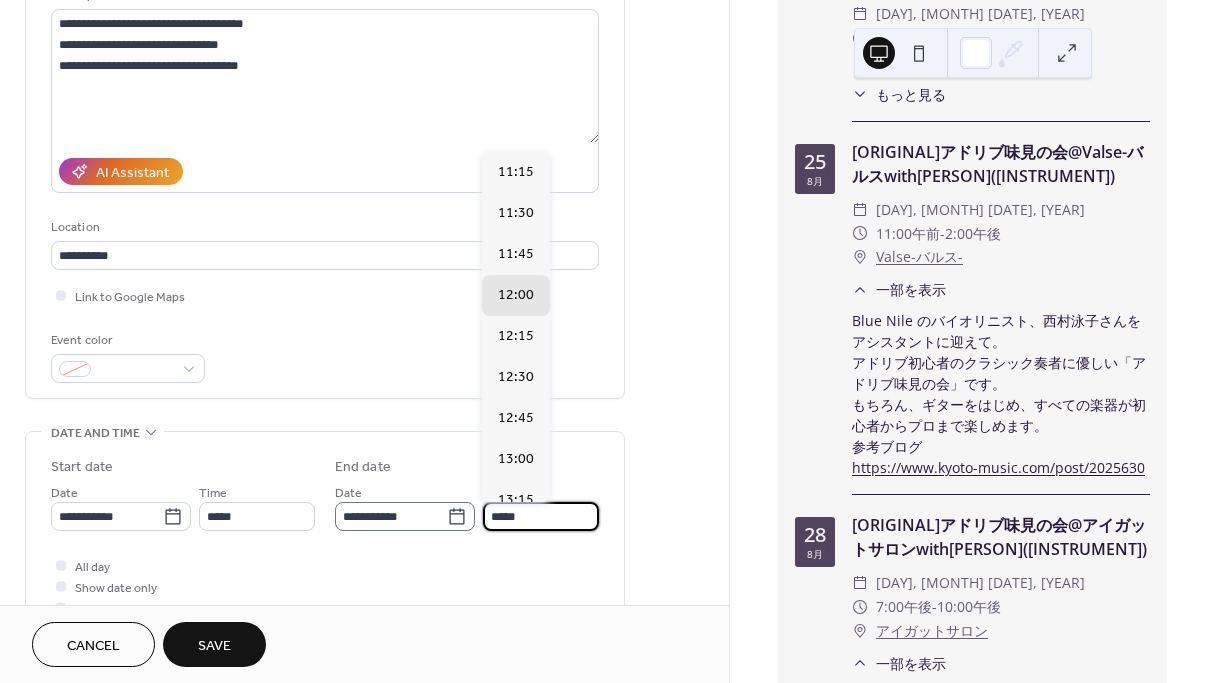 scroll, scrollTop: 1, scrollLeft: 0, axis: vertical 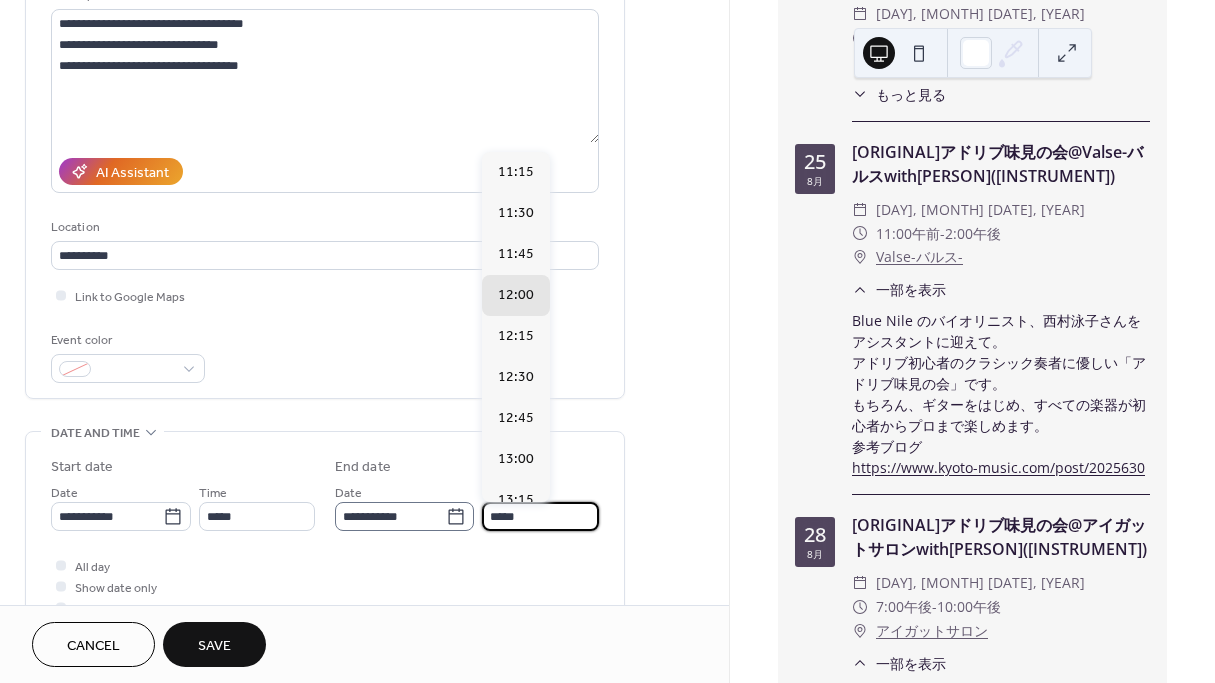 drag, startPoint x: 536, startPoint y: 519, endPoint x: 445, endPoint y: 518, distance: 91.00549 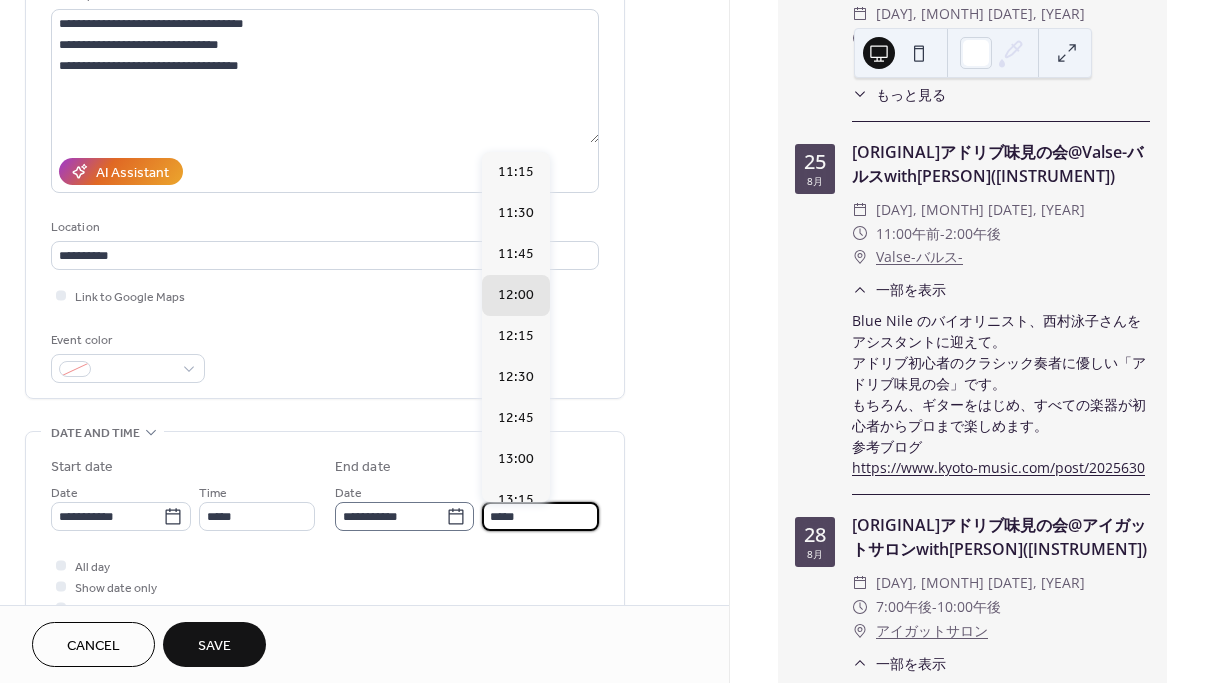 click on "**********" at bounding box center (467, 506) 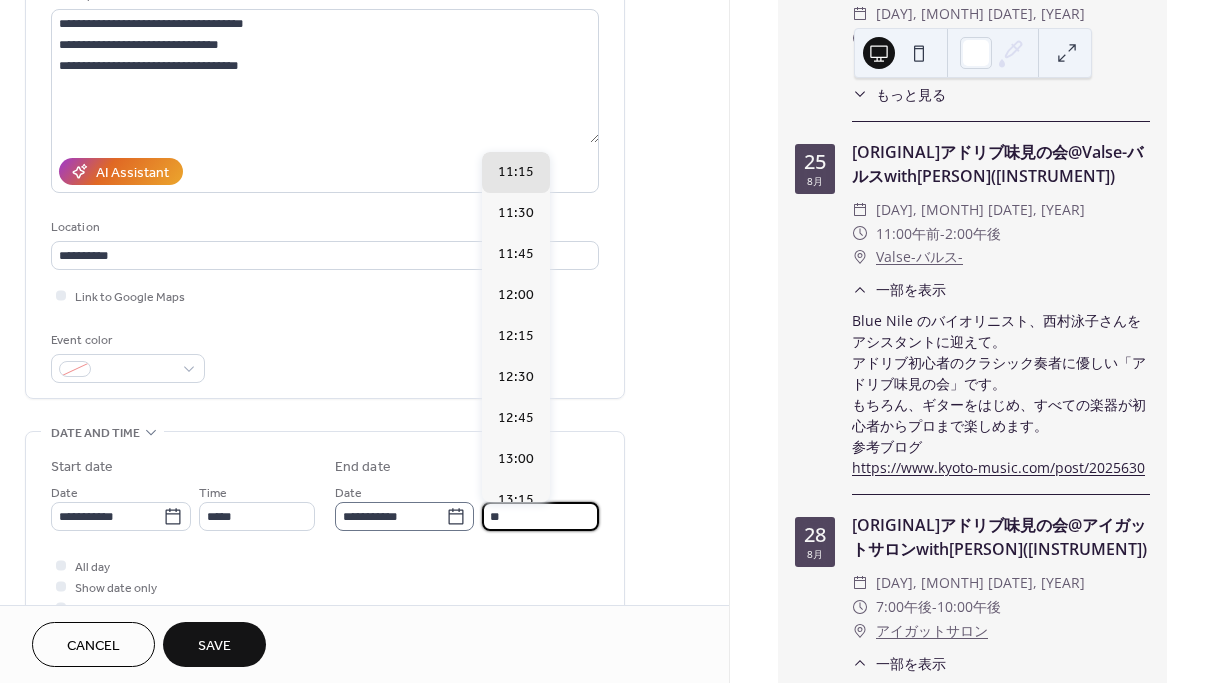 scroll, scrollTop: 462, scrollLeft: 0, axis: vertical 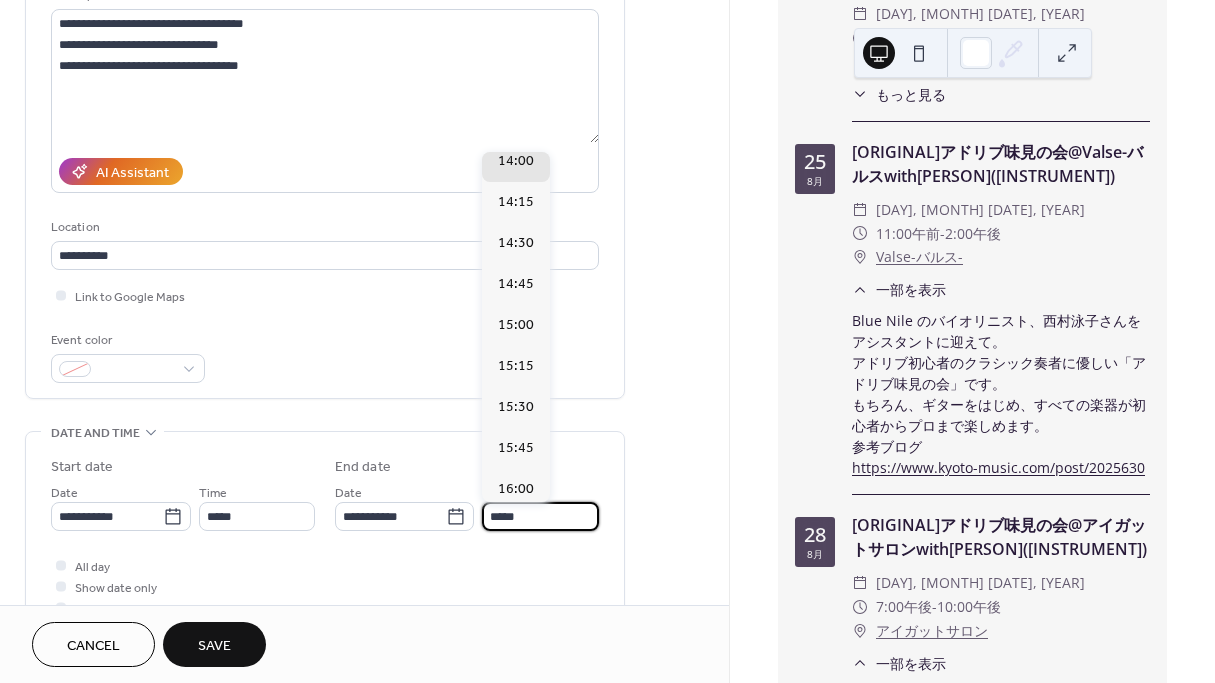 type on "*****" 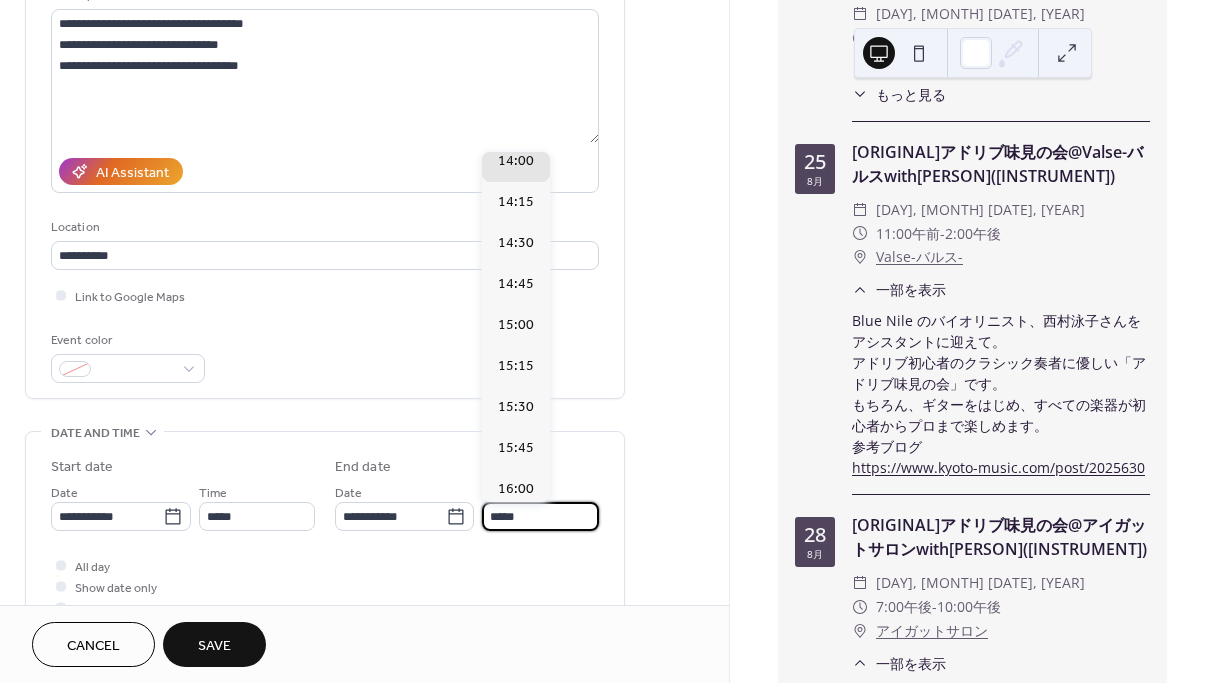 scroll, scrollTop: 0, scrollLeft: 0, axis: both 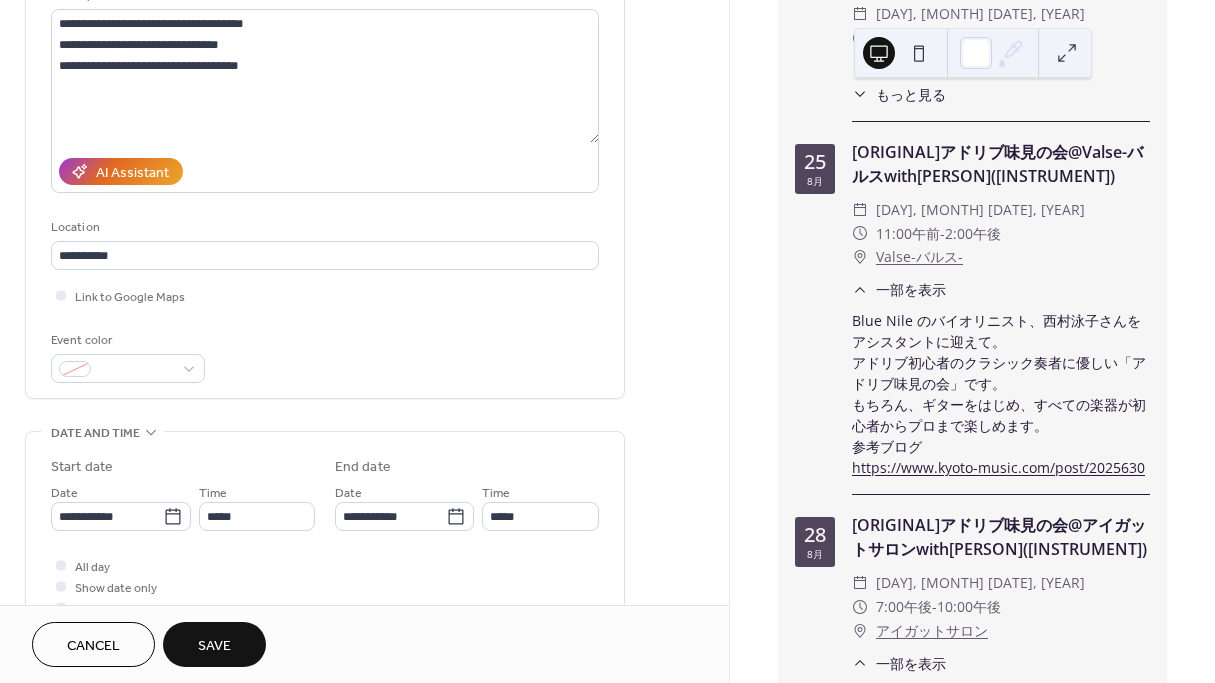 click on "All day Show date only Hide end time" at bounding box center [325, 586] 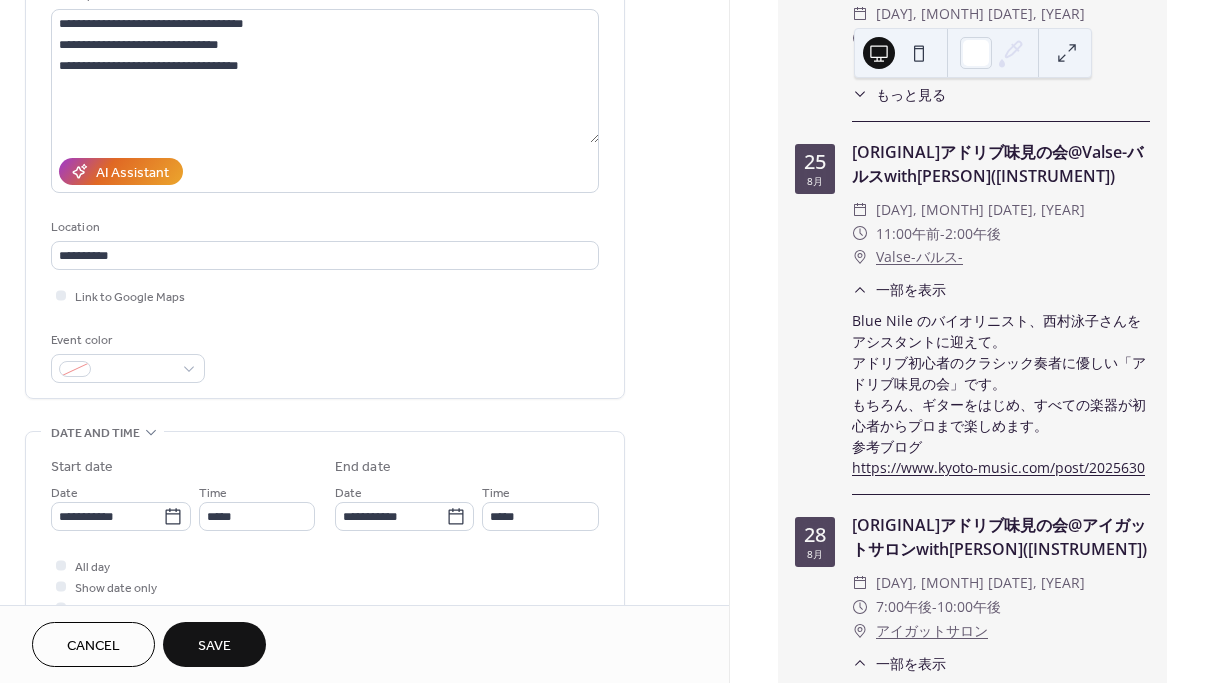 click on "Save" at bounding box center [214, 644] 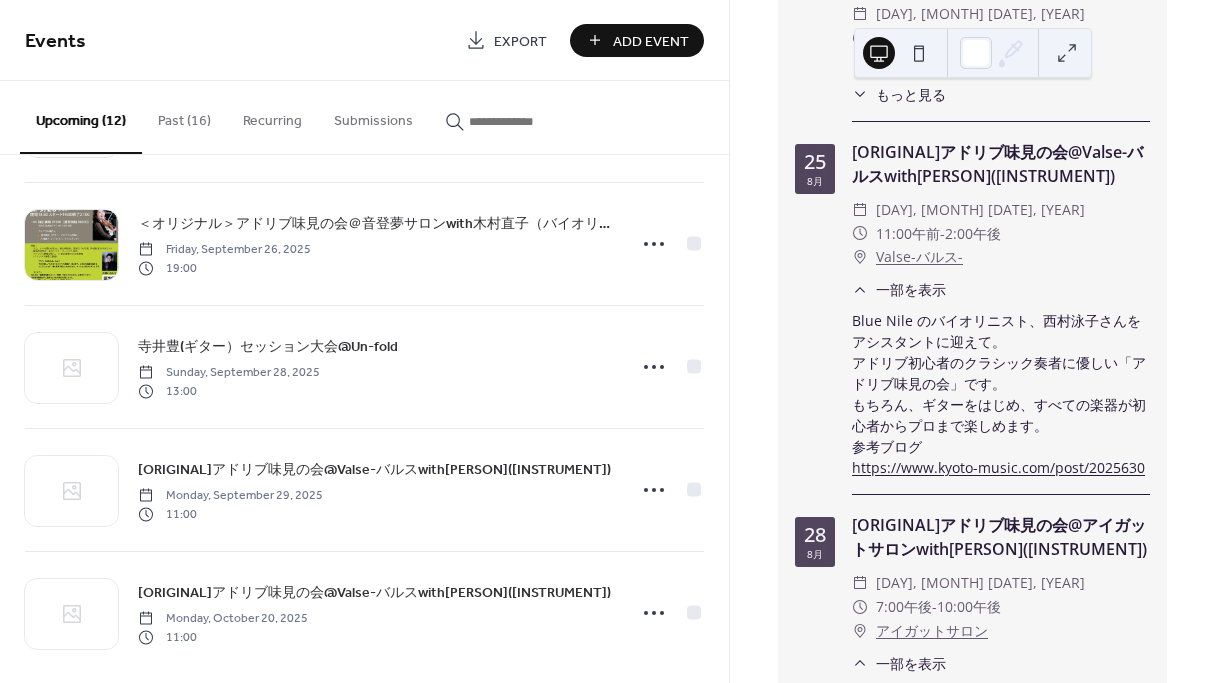 scroll, scrollTop: 1007, scrollLeft: 0, axis: vertical 